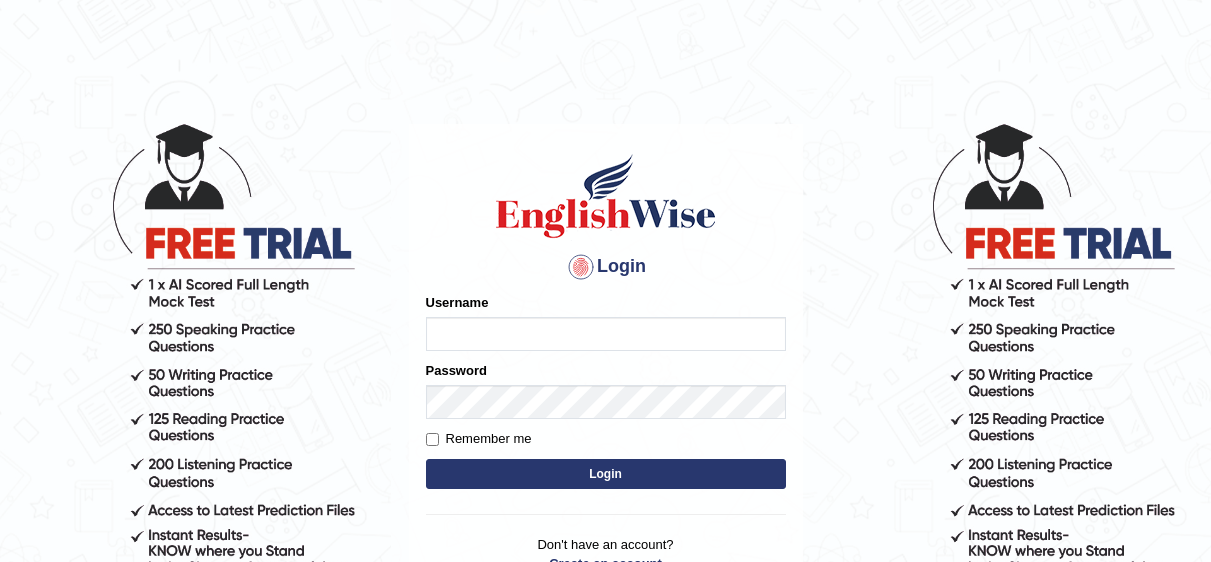 scroll, scrollTop: 0, scrollLeft: 0, axis: both 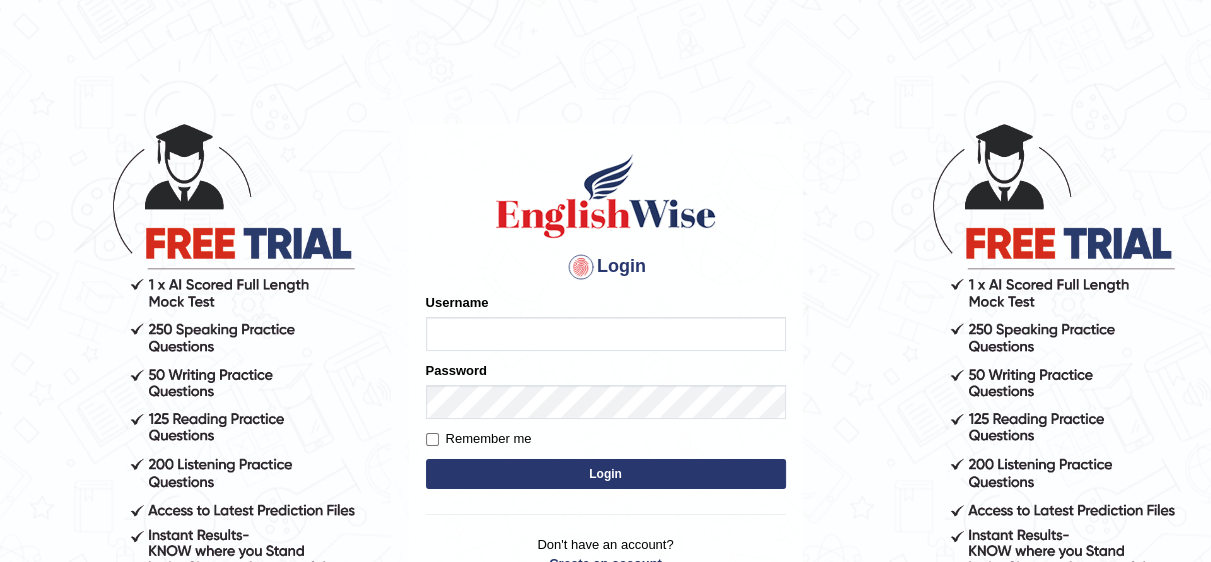 type on "Irum2025" 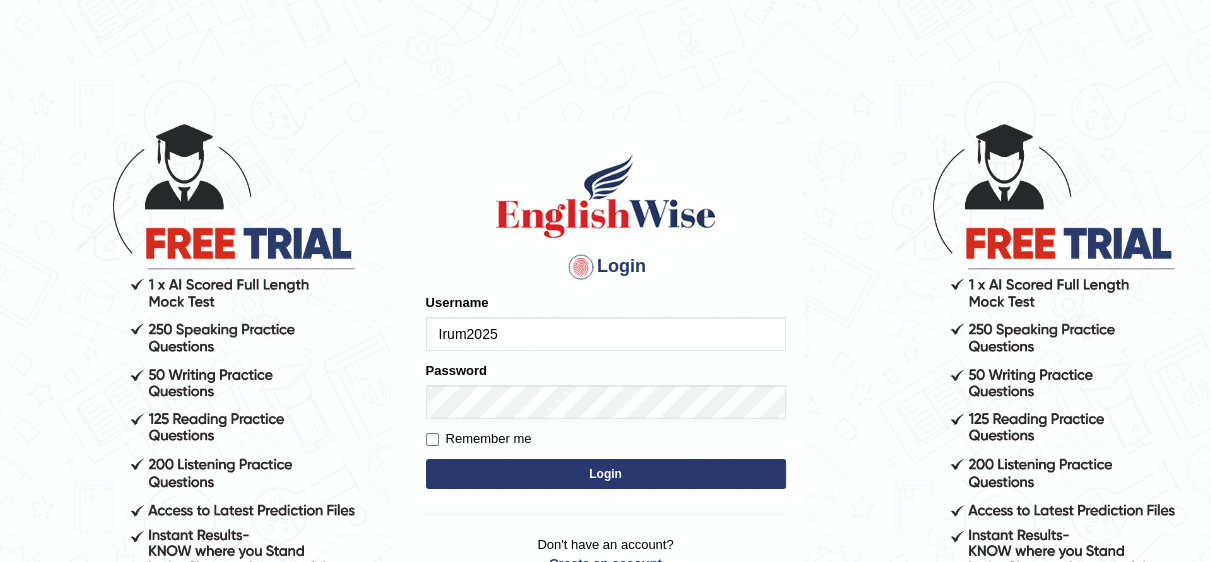 click on "Login" at bounding box center [606, 474] 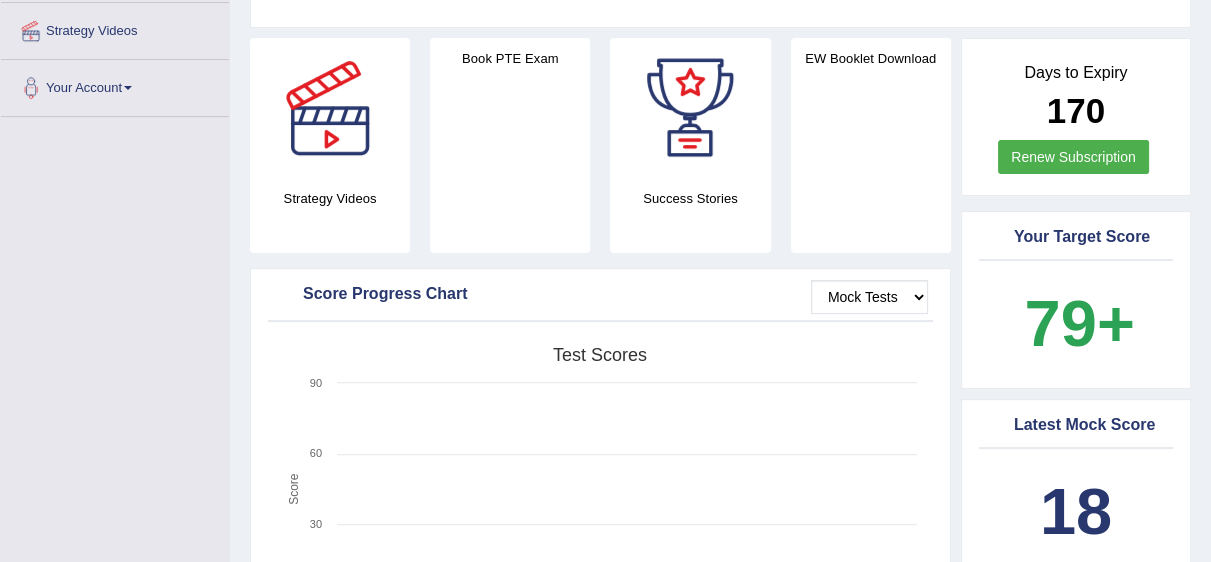 scroll, scrollTop: 192, scrollLeft: 0, axis: vertical 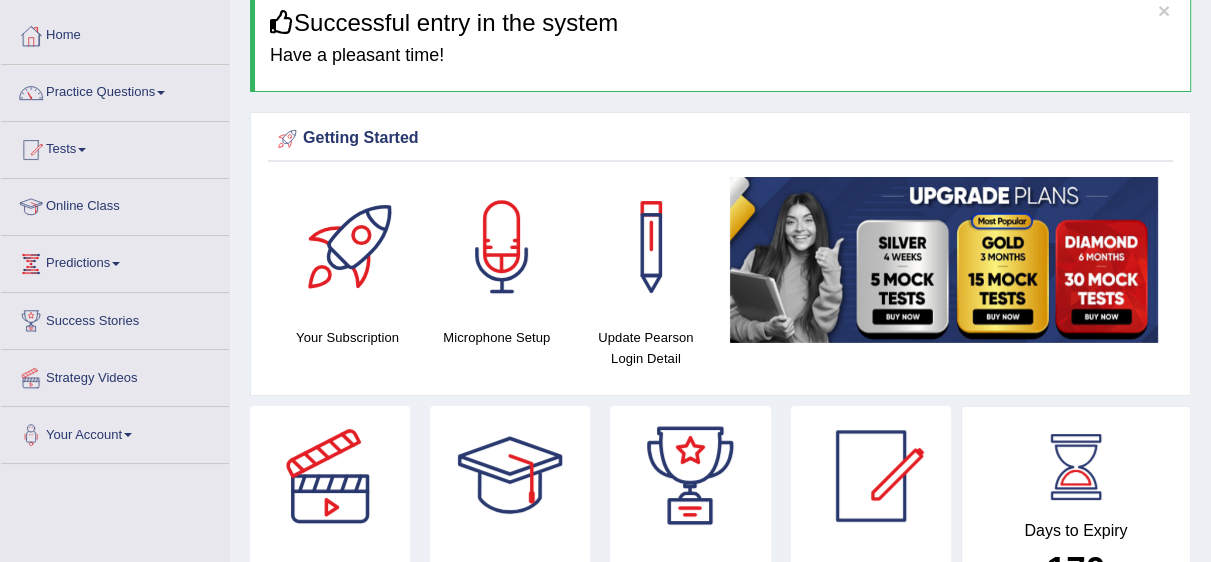 drag, startPoint x: 1223, startPoint y: 165, endPoint x: 1222, endPoint y: 101, distance: 64.00781 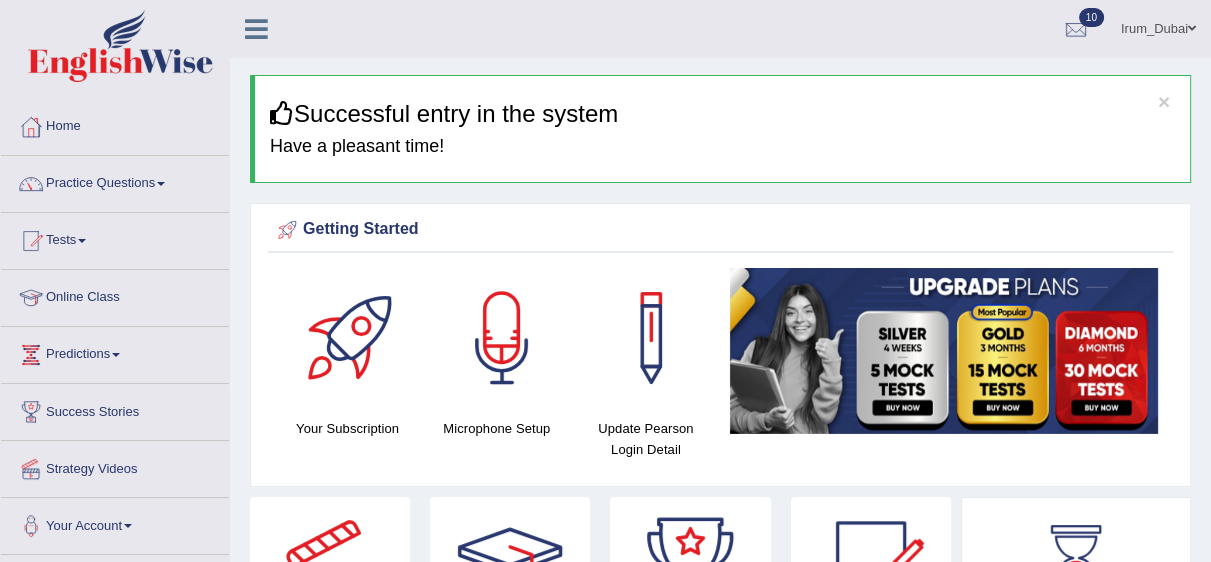 click on "Irum_Dubai" at bounding box center [1158, 26] 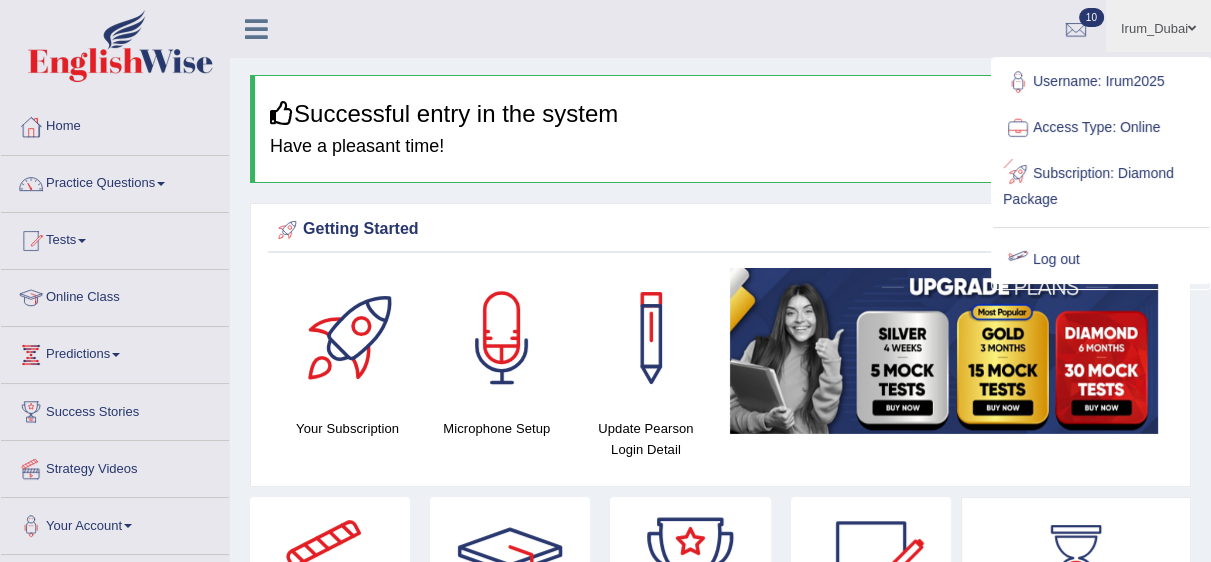 click on "Log out" at bounding box center [1101, 260] 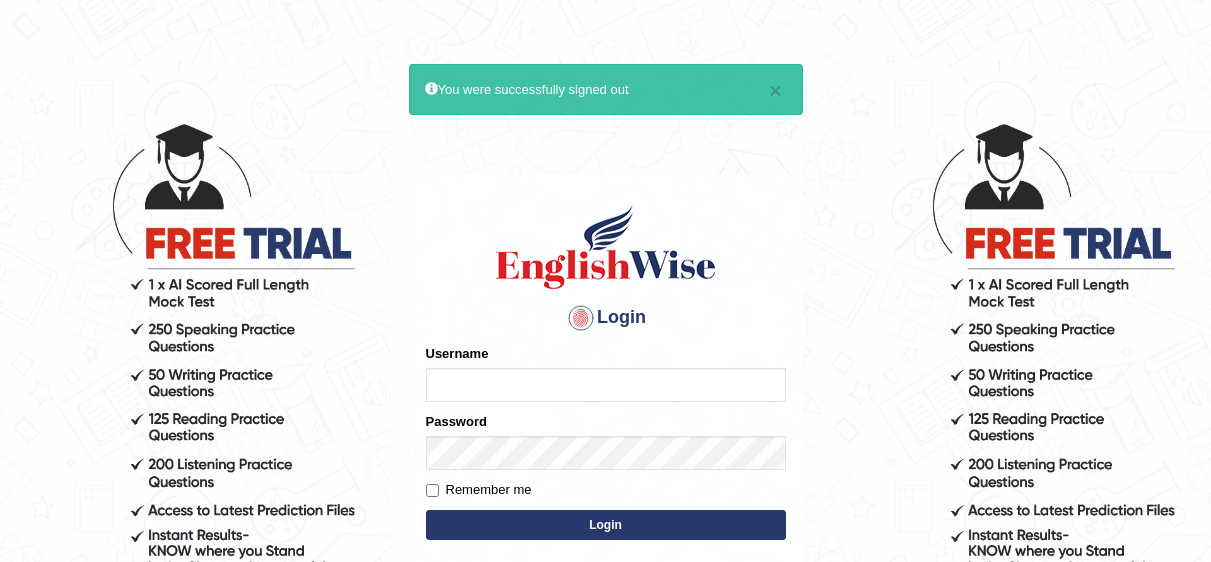 scroll, scrollTop: 0, scrollLeft: 0, axis: both 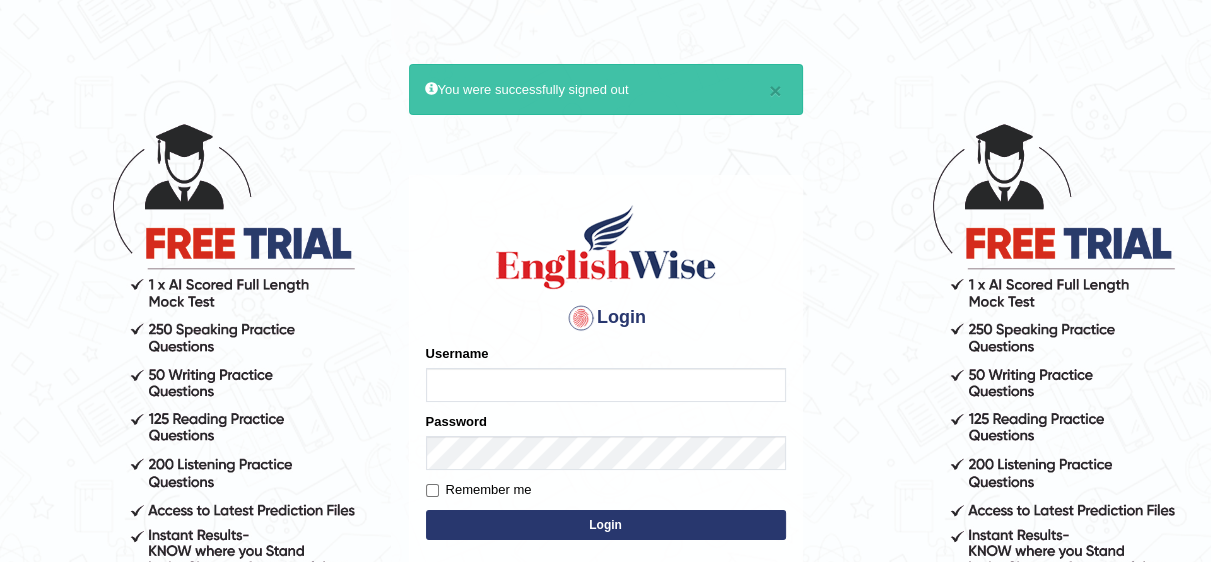 type on "Irum2025" 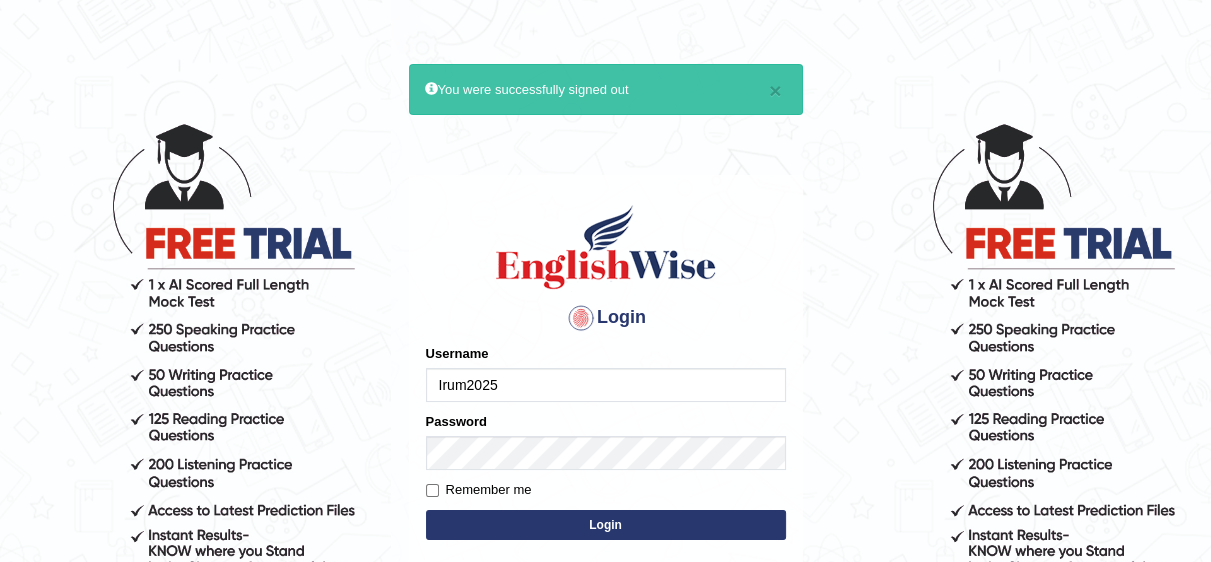 click on "Login" at bounding box center [606, 525] 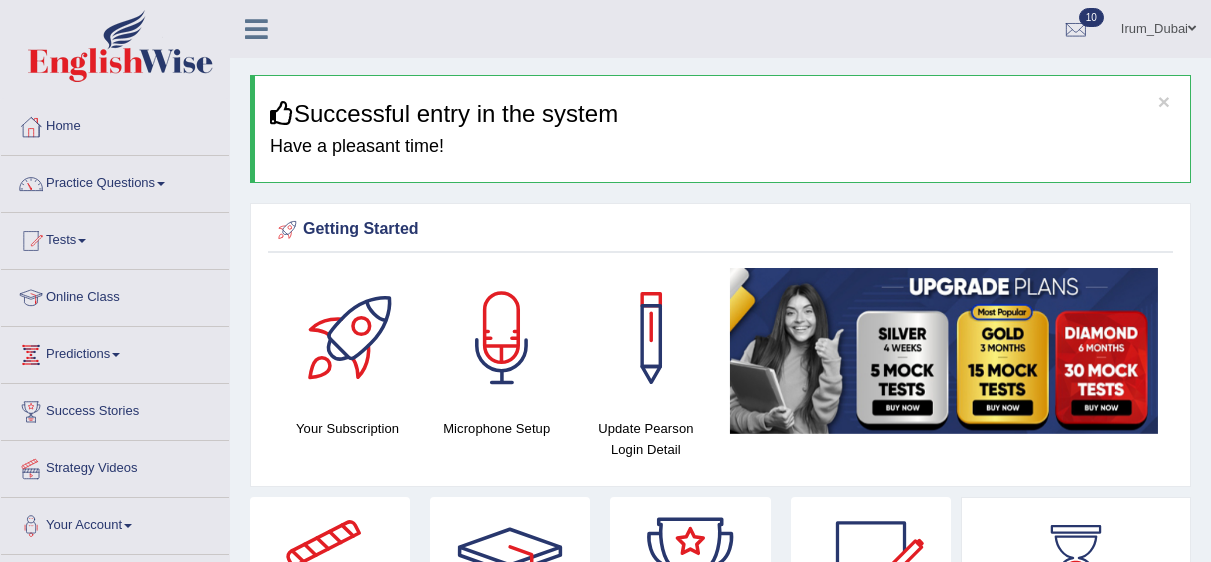 scroll, scrollTop: 0, scrollLeft: 0, axis: both 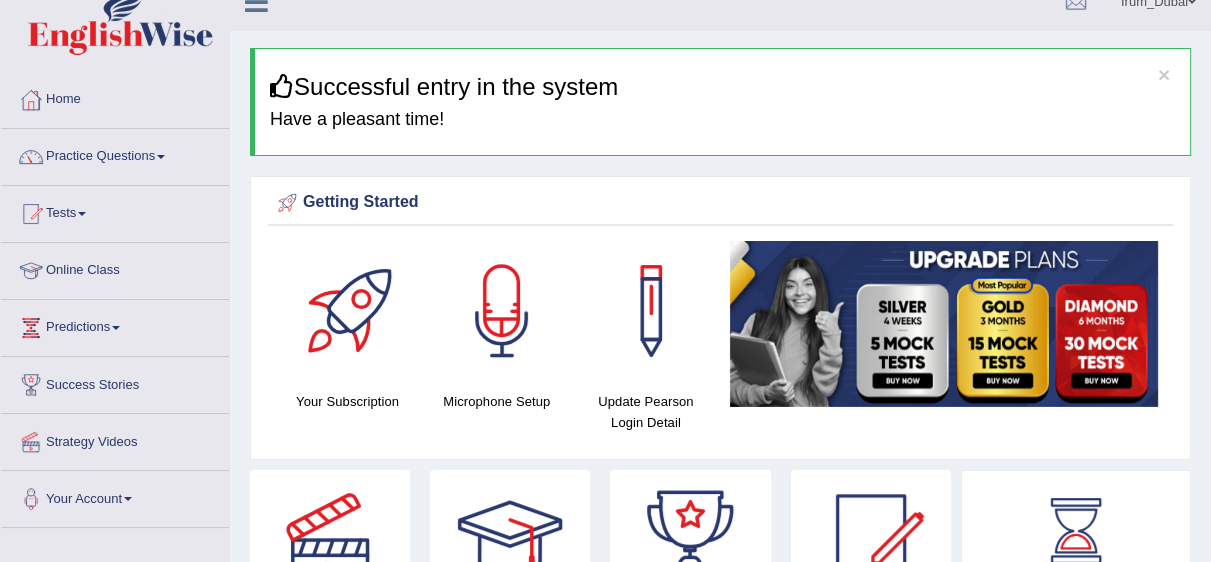 drag, startPoint x: 1072, startPoint y: 126, endPoint x: 1046, endPoint y: 133, distance: 26.925823 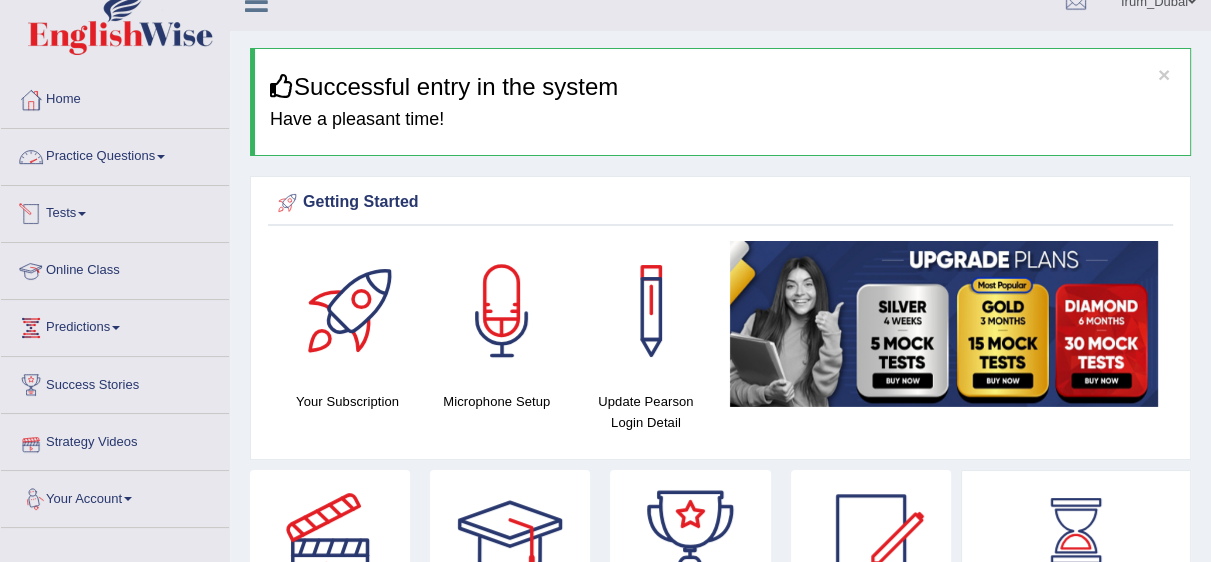 click on "Practice Questions" at bounding box center (115, 154) 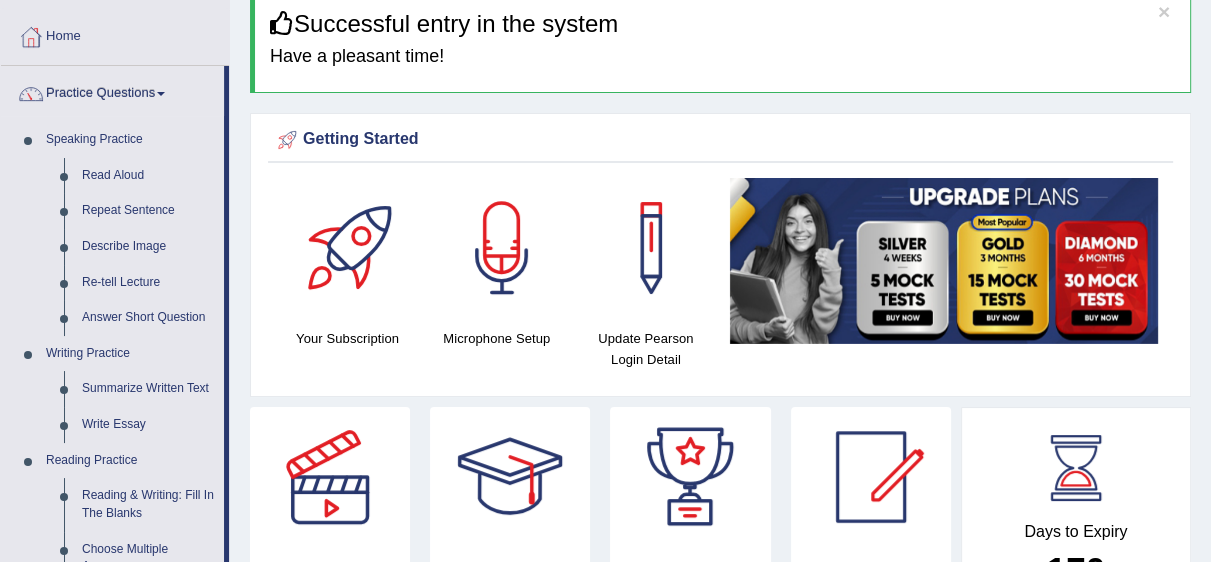 scroll, scrollTop: 101, scrollLeft: 0, axis: vertical 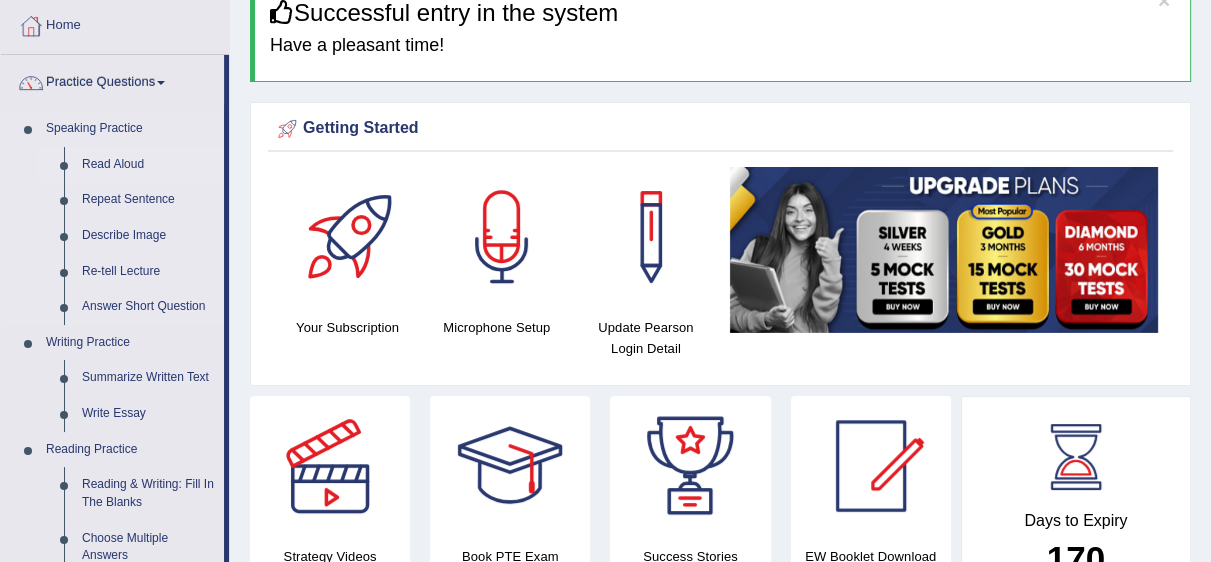 click on "Read Aloud" at bounding box center (148, 165) 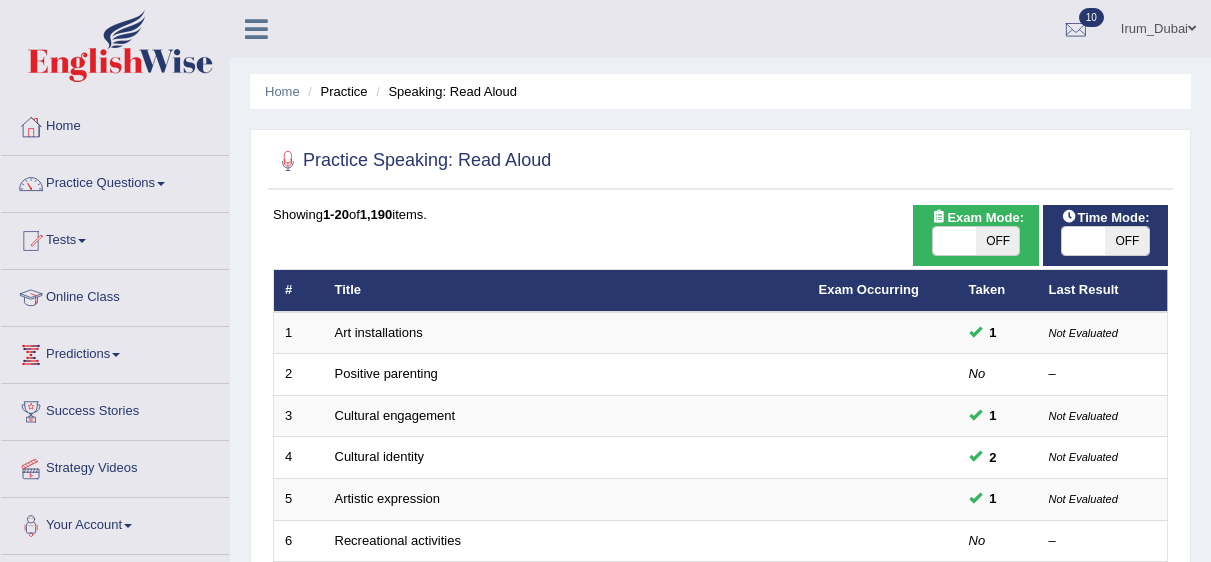 scroll, scrollTop: 0, scrollLeft: 0, axis: both 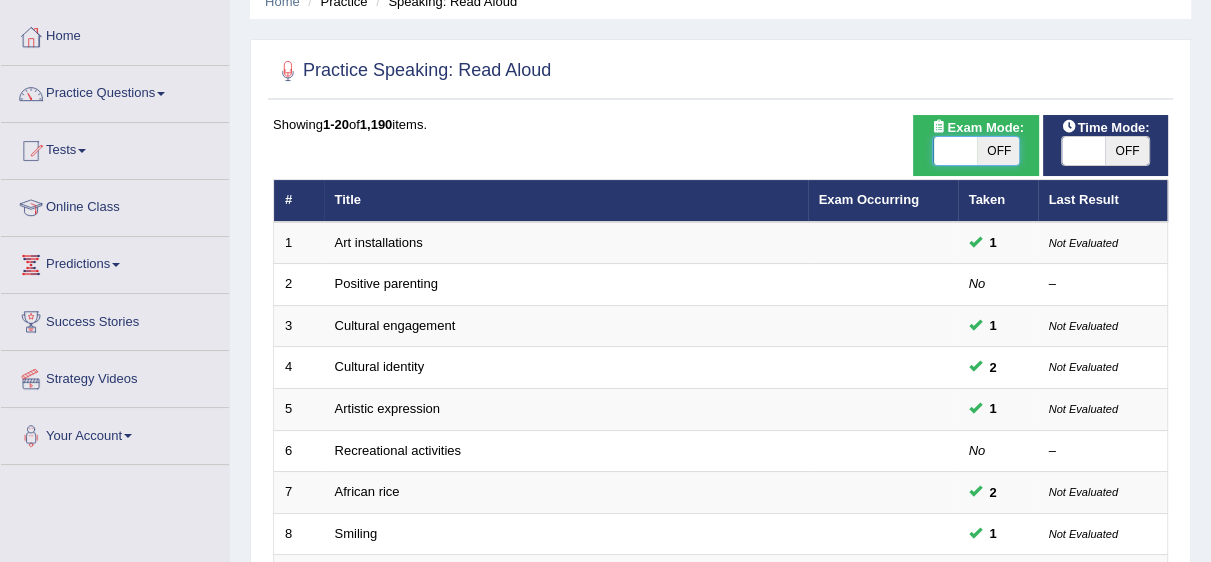click at bounding box center (954, 151) 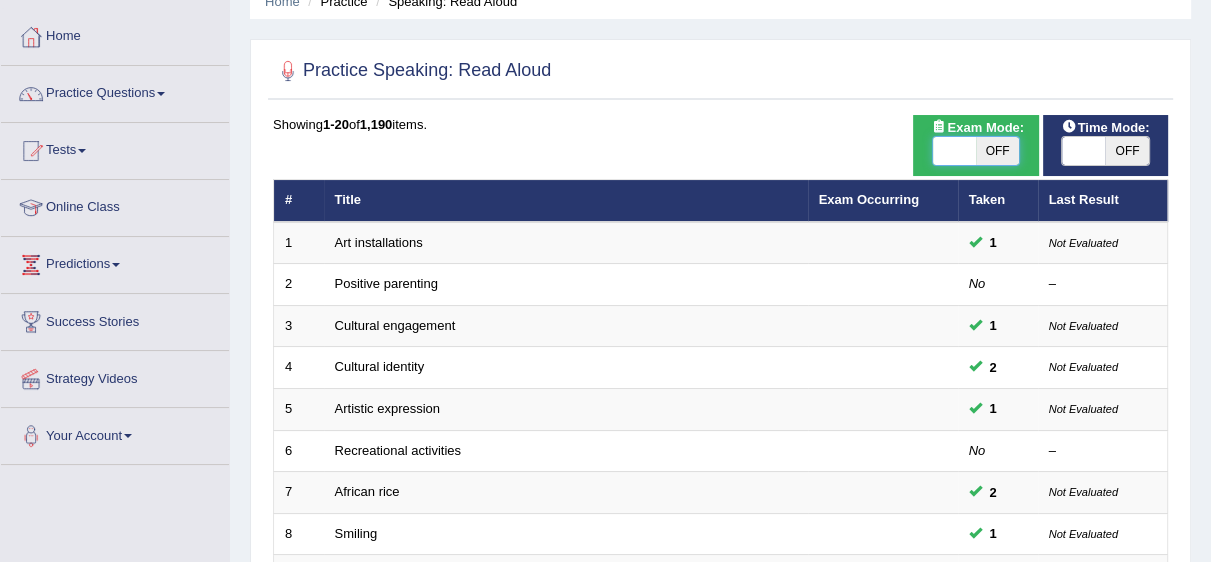 click at bounding box center (954, 151) 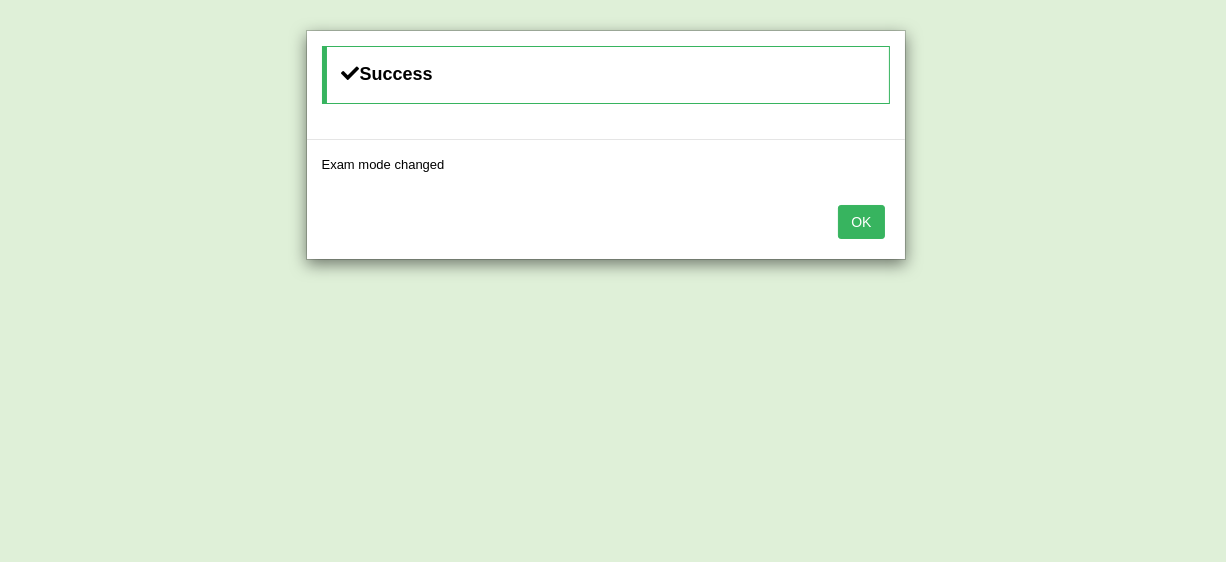 click on "OK" at bounding box center [861, 222] 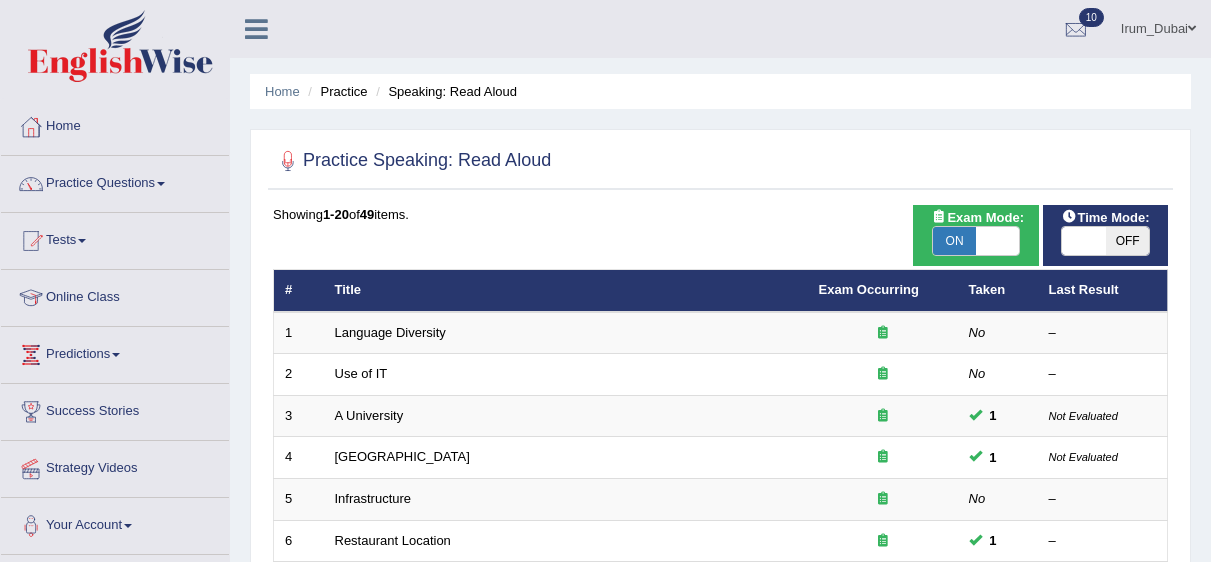 scroll, scrollTop: 90, scrollLeft: 0, axis: vertical 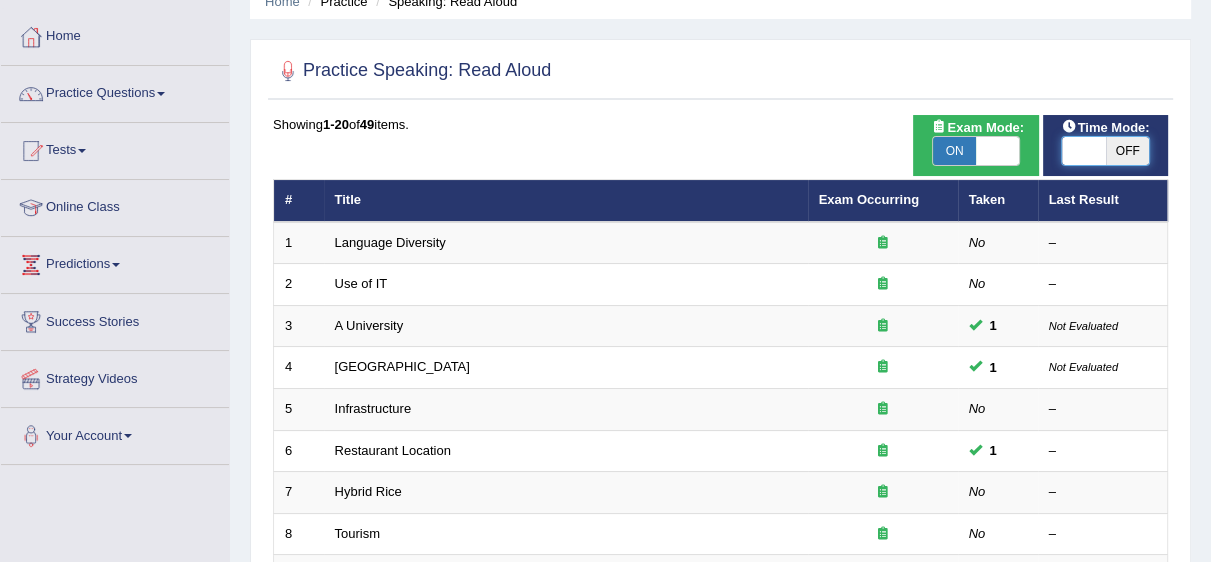 click at bounding box center (1083, 151) 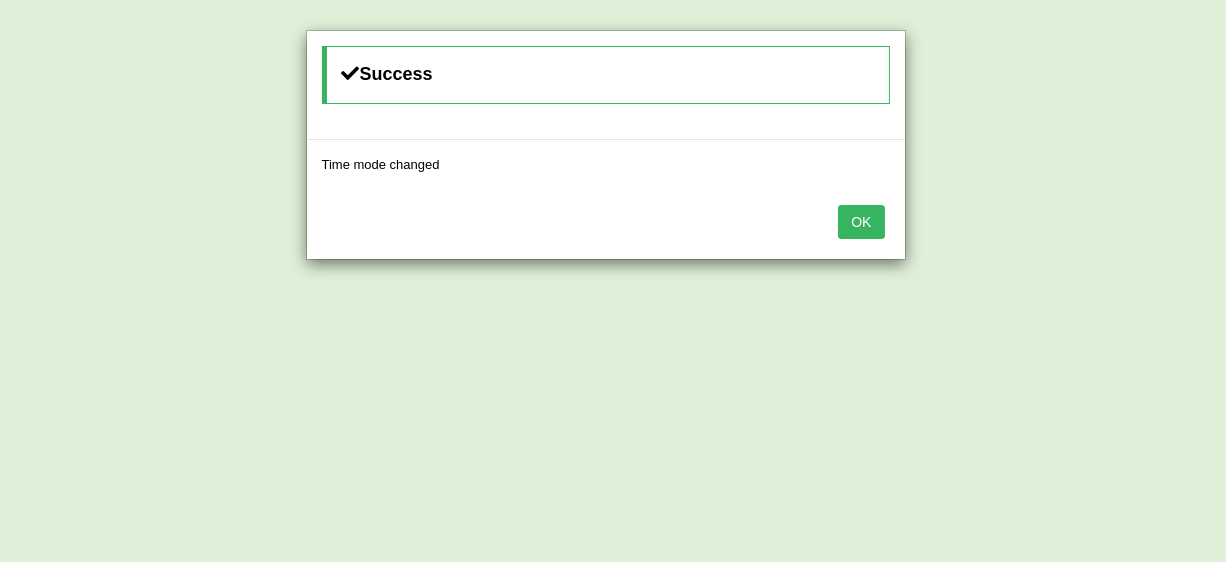 click on "OK" at bounding box center [861, 222] 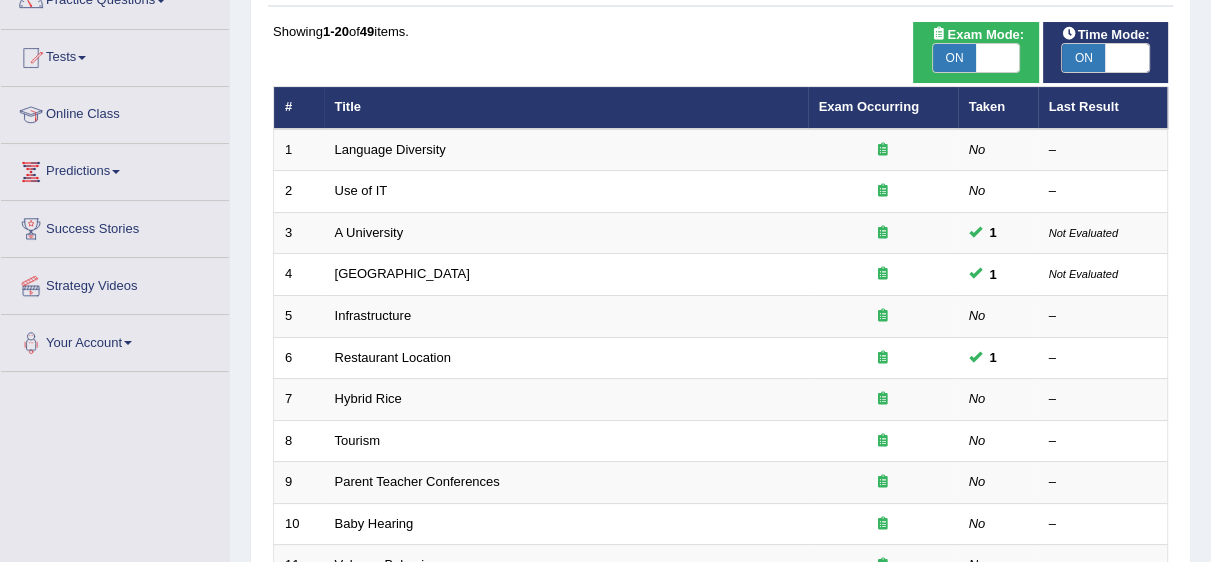 scroll, scrollTop: 197, scrollLeft: 0, axis: vertical 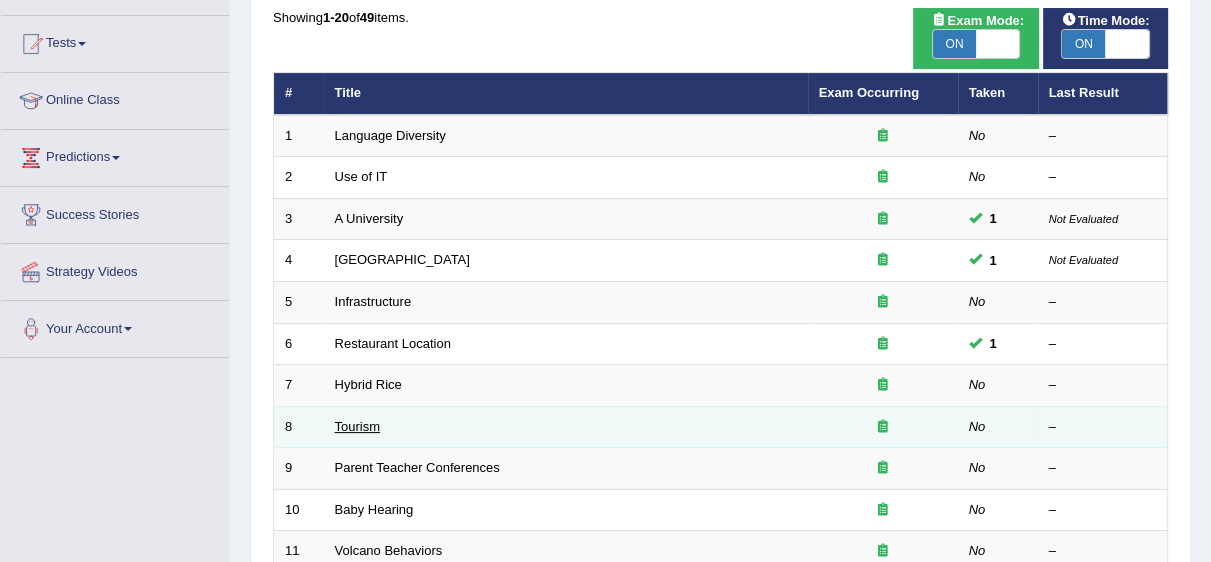 click on "Tourism" at bounding box center [358, 426] 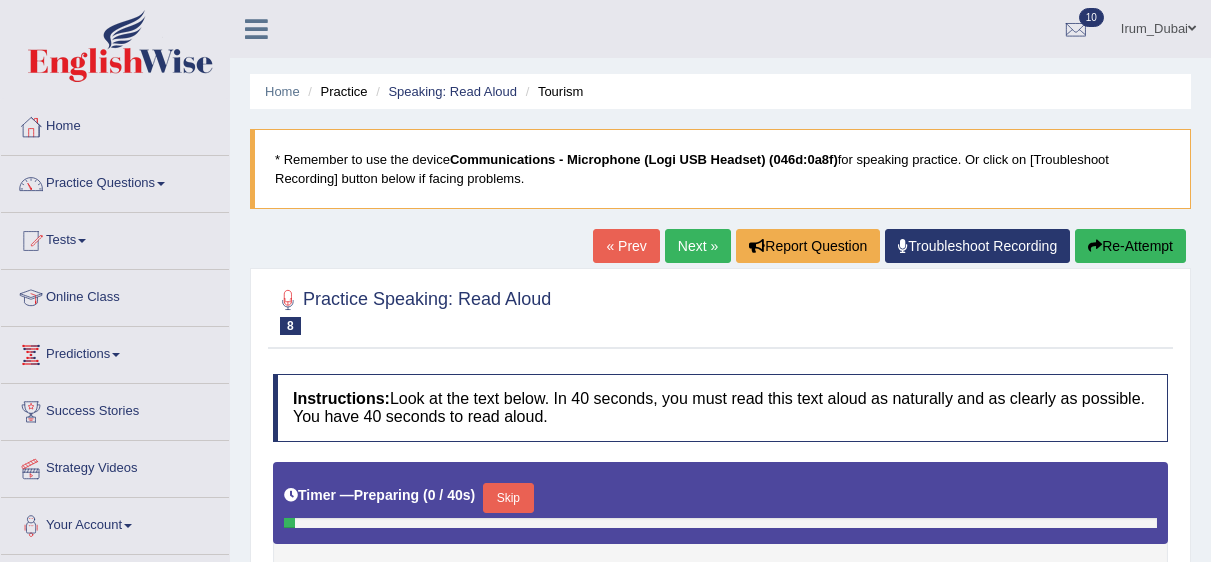 scroll, scrollTop: 79, scrollLeft: 0, axis: vertical 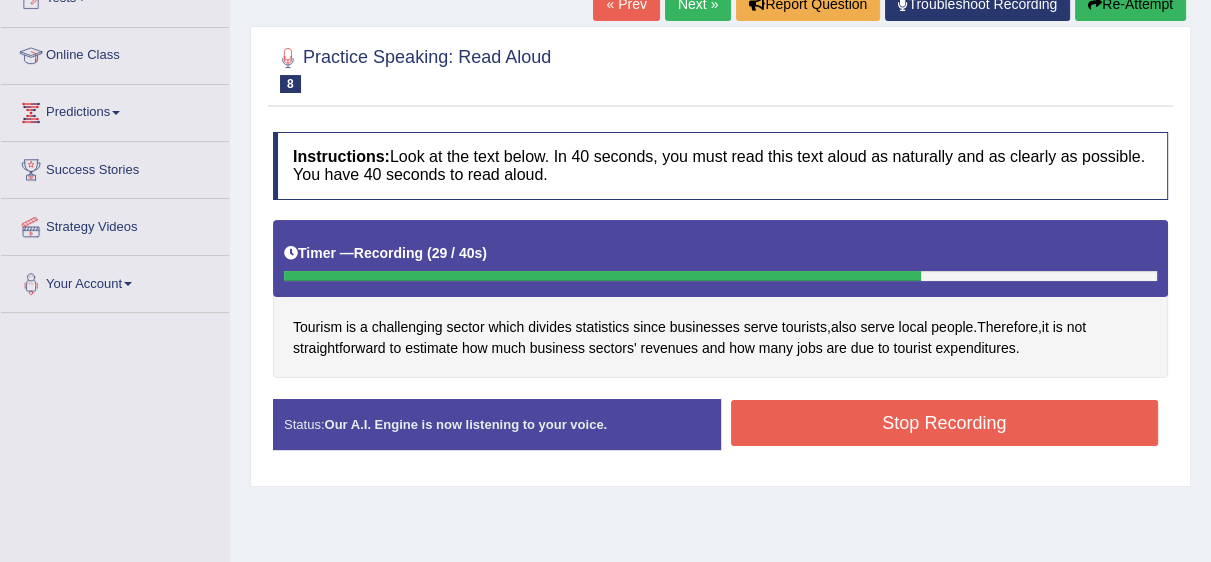 click on "Stop Recording" at bounding box center (945, 423) 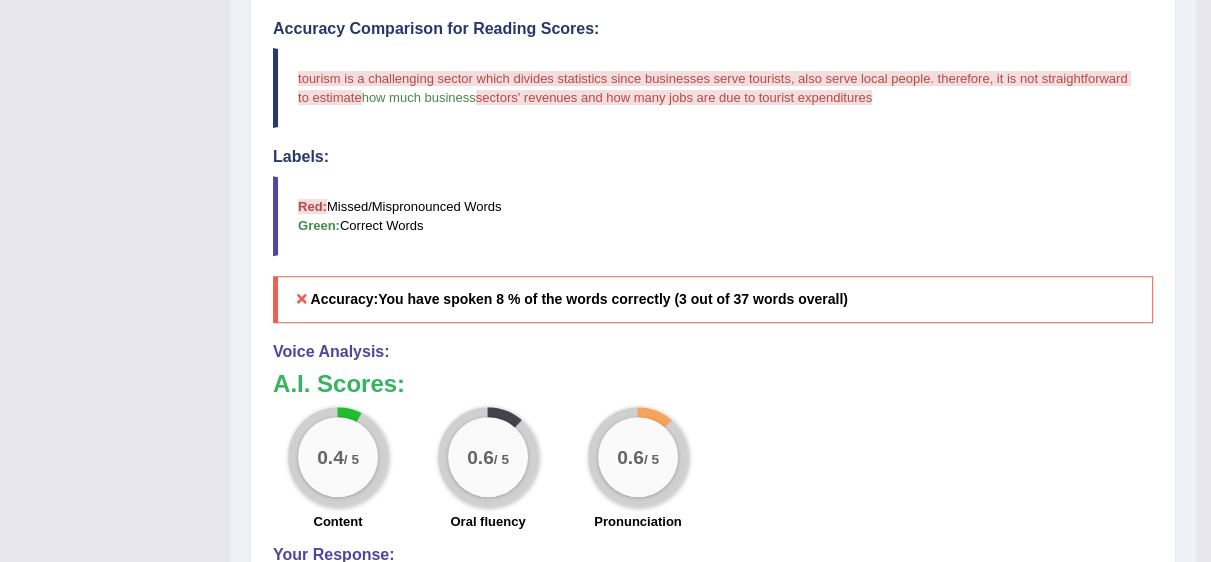 scroll, scrollTop: 664, scrollLeft: 0, axis: vertical 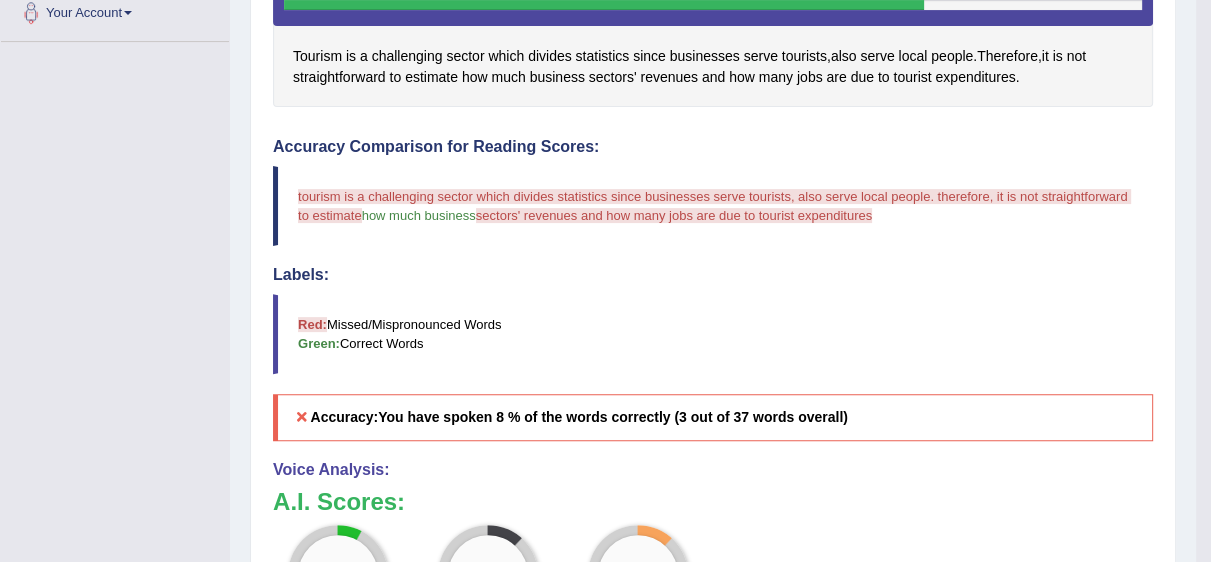 click on "Red:  Missed/Mispronounced Words
Green:  Correct Words" at bounding box center [713, 334] 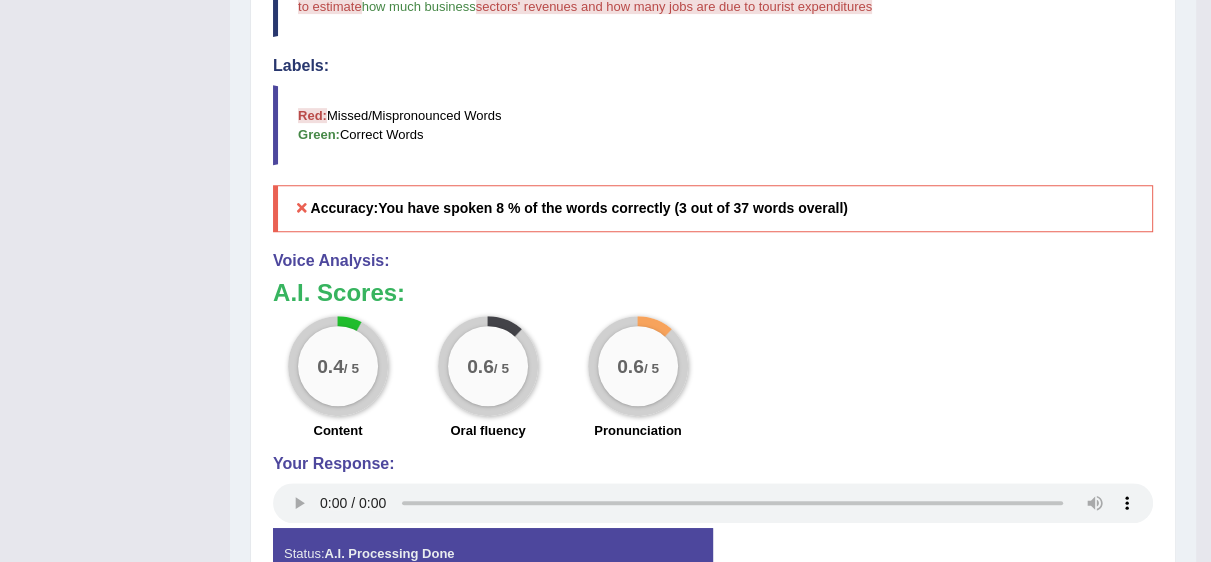 scroll, scrollTop: 719, scrollLeft: 0, axis: vertical 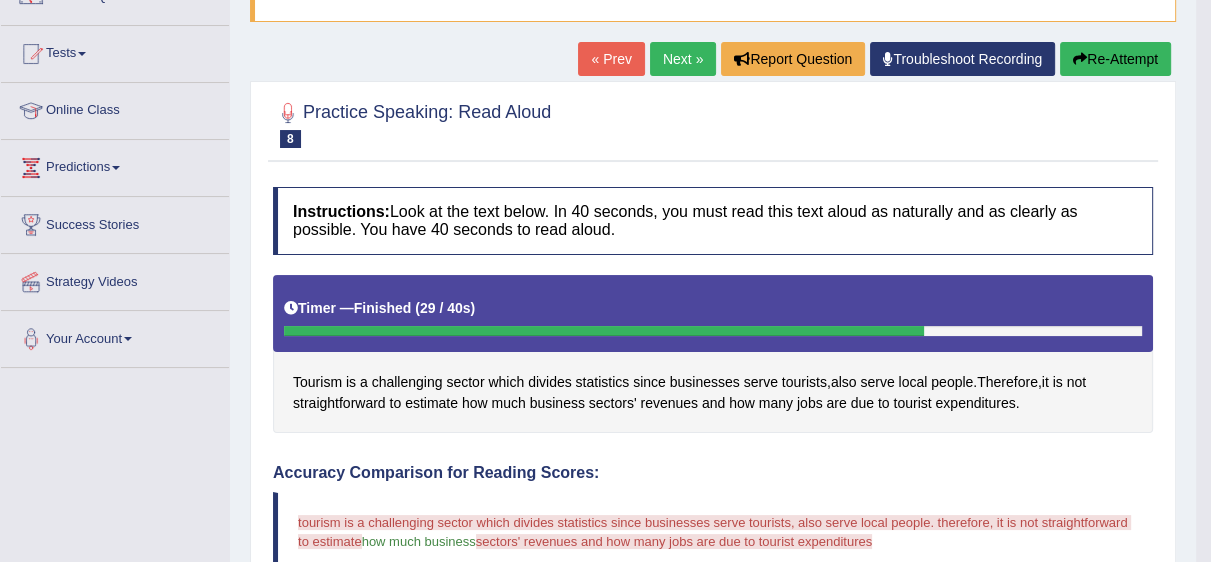 click on "Next »" at bounding box center [683, 59] 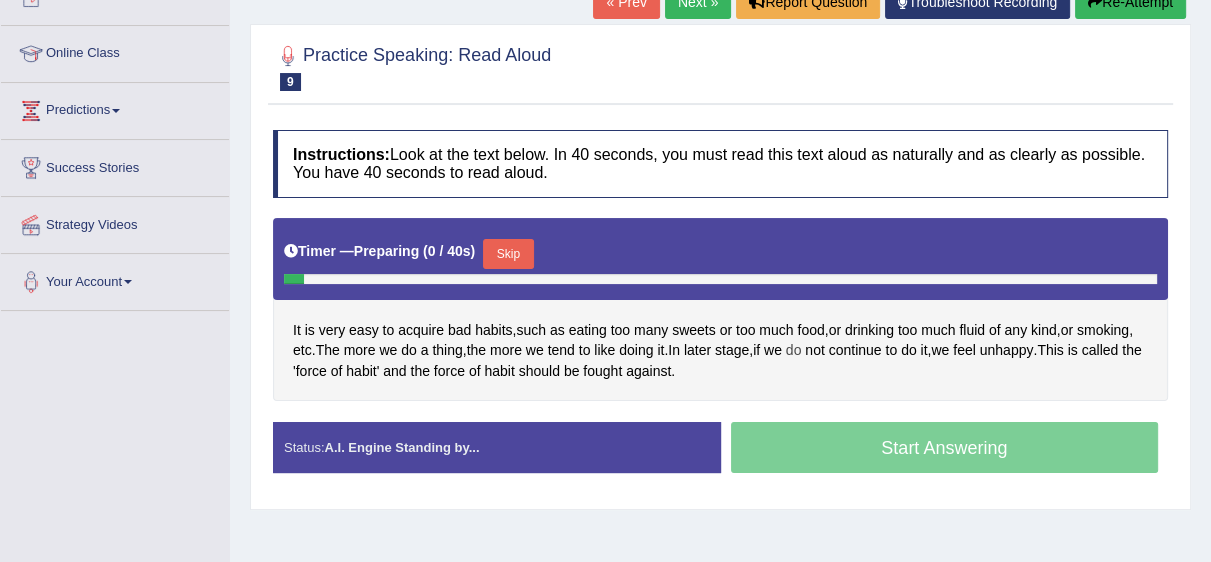 scroll, scrollTop: 244, scrollLeft: 0, axis: vertical 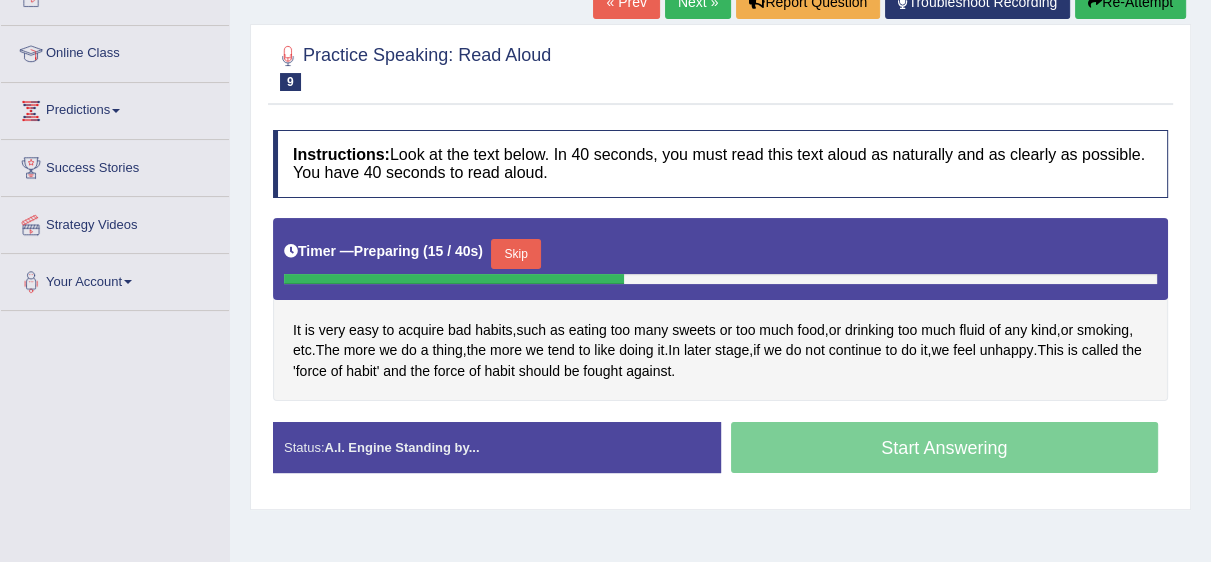 click on "Home
Practice
Speaking: Read Aloud
Bad Habits
* Remember to use the device  Communications - Microphone (Logi USB Headset) (046d:0a8f)  for speaking practice. Or click on [Troubleshoot Recording] button below if facing problems.
« Prev Next »  Report Question  Troubleshoot Recording  Re-Attempt
Practice Speaking: Read Aloud
9
Bad Habits
Instructions:  Look at the text below. In 40 seconds, you must read this text aloud as naturally and as clearly as possible. You have 40 seconds to read aloud.
Timer —  Preparing   ( 15 / 40s ) Skip It   is   very   easy   to   acquire   bad   habits ,  such   as   eating   too   many   sweets   or   too   much   food ,  or   drinking   too   much   fluid   of   any   kind ,  or   smoking ,  etc .  The   more   we   do   a   thing ,  the   more   we   tend   to   like   doing" at bounding box center [720, 256] 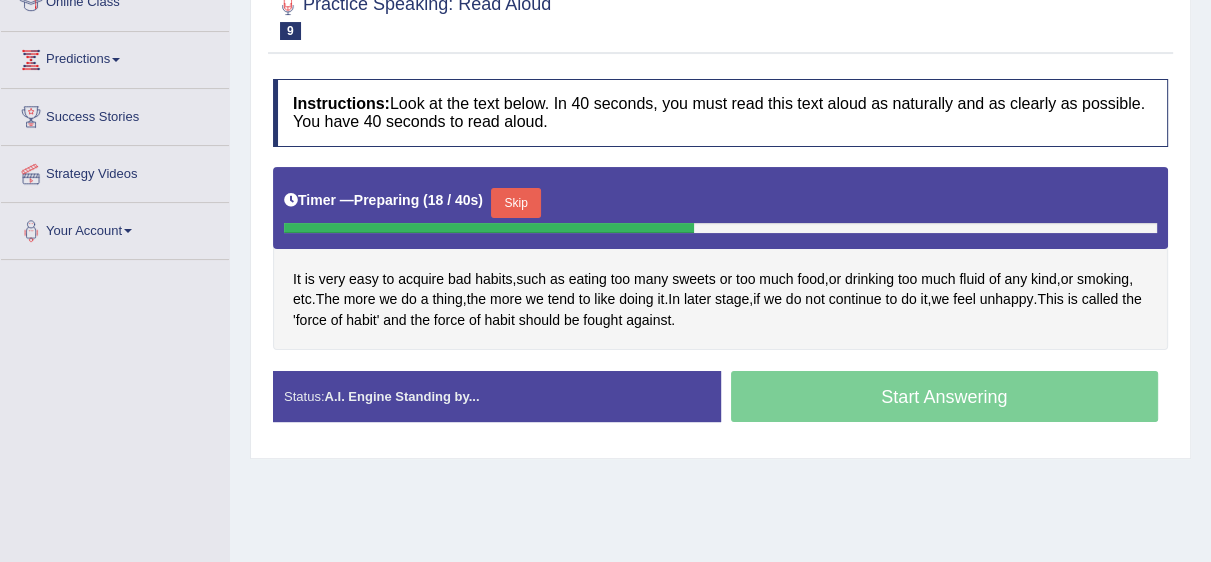 scroll, scrollTop: 273, scrollLeft: 0, axis: vertical 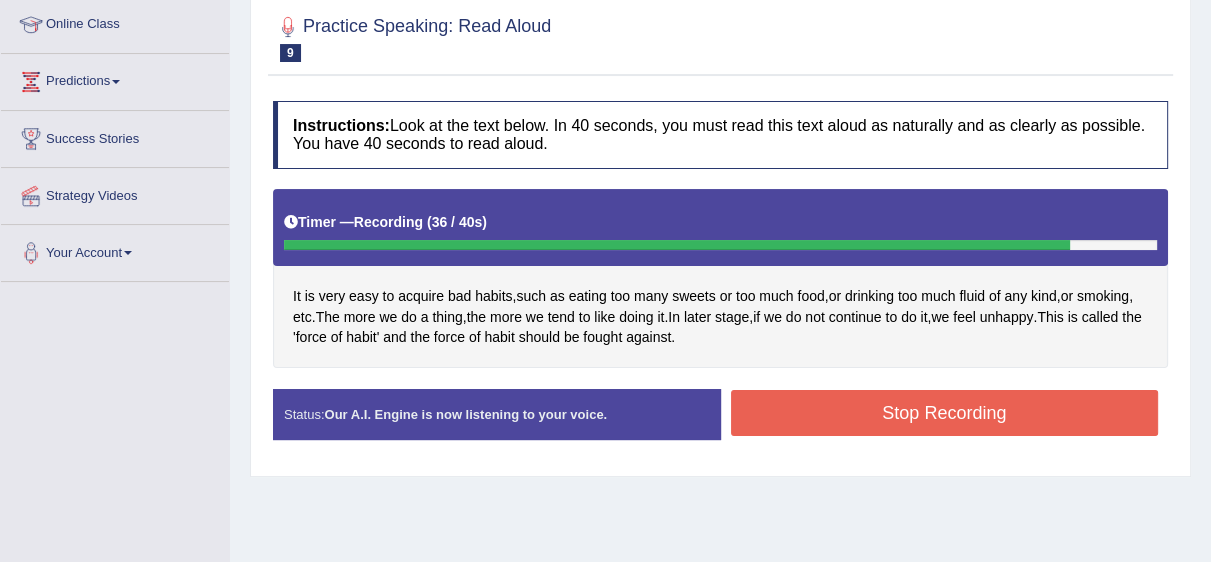 click on "Stop Recording" at bounding box center (945, 413) 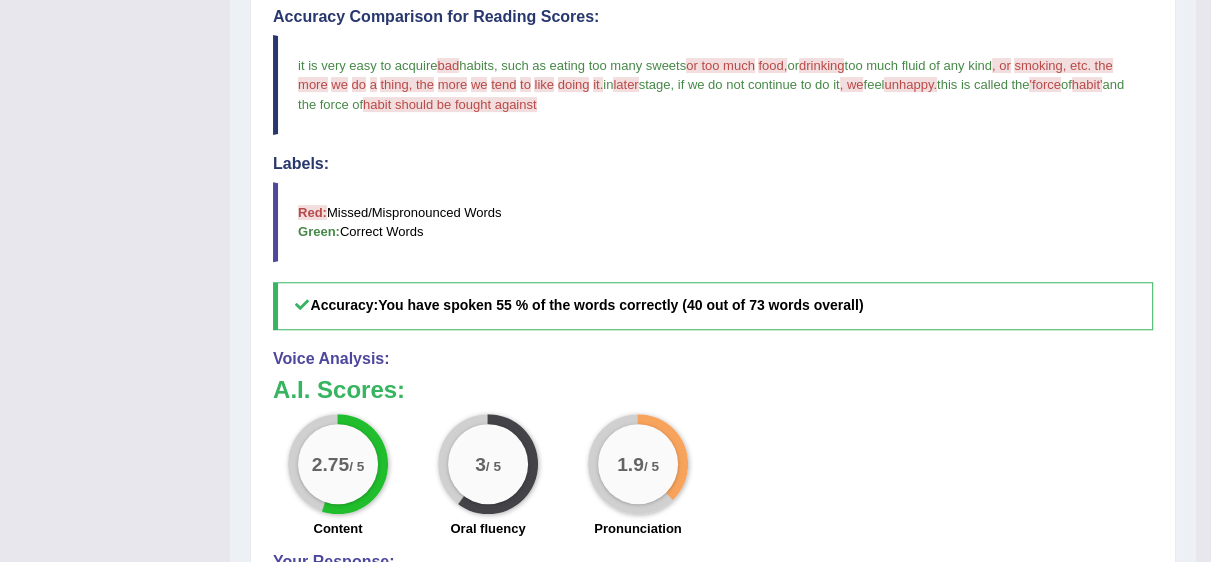 scroll, scrollTop: 677, scrollLeft: 0, axis: vertical 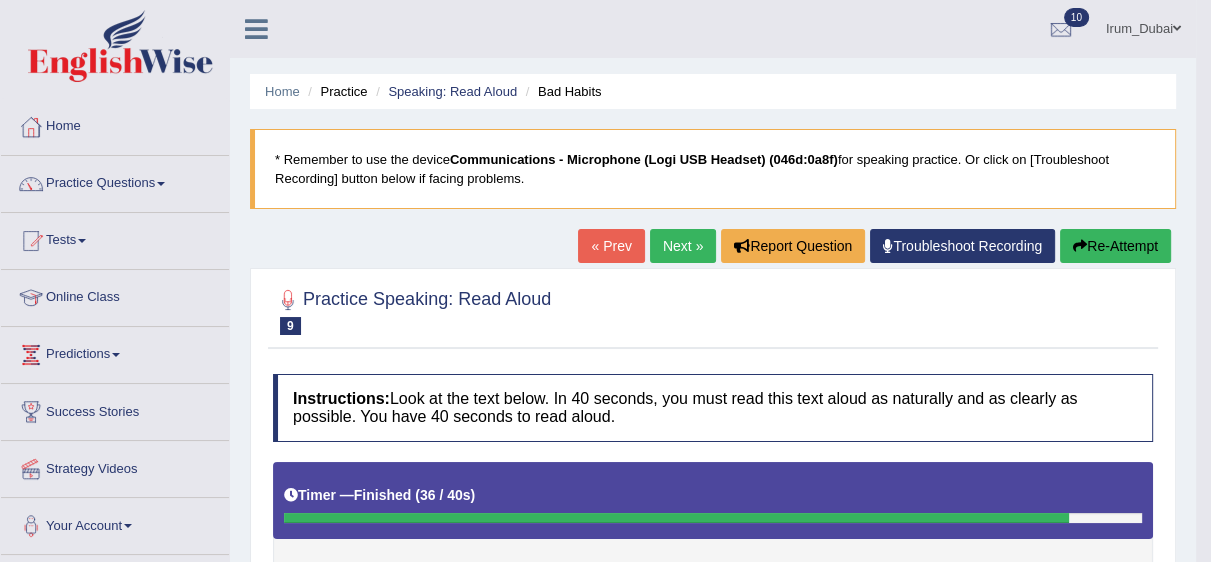 click on "Irum_Dubai" at bounding box center (1143, 26) 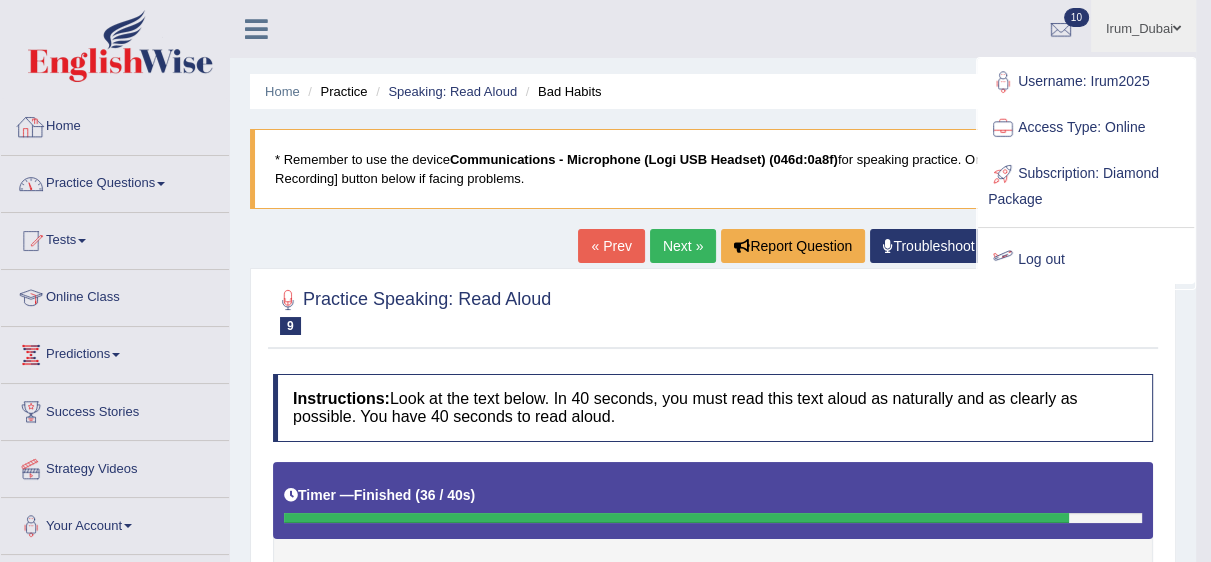click at bounding box center (31, 127) 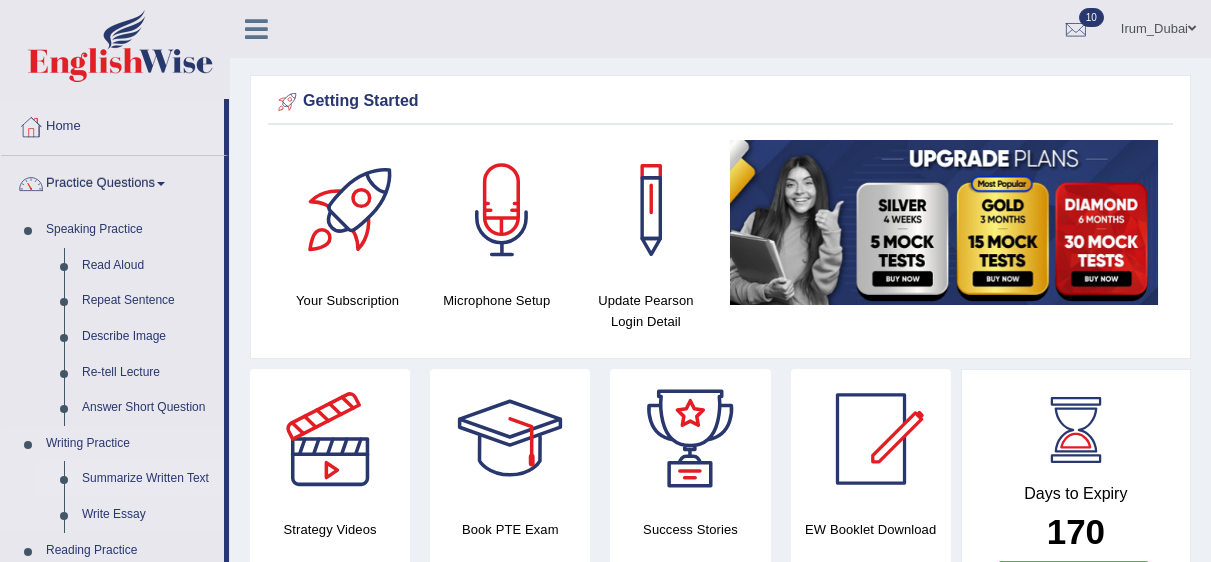 scroll, scrollTop: 0, scrollLeft: 0, axis: both 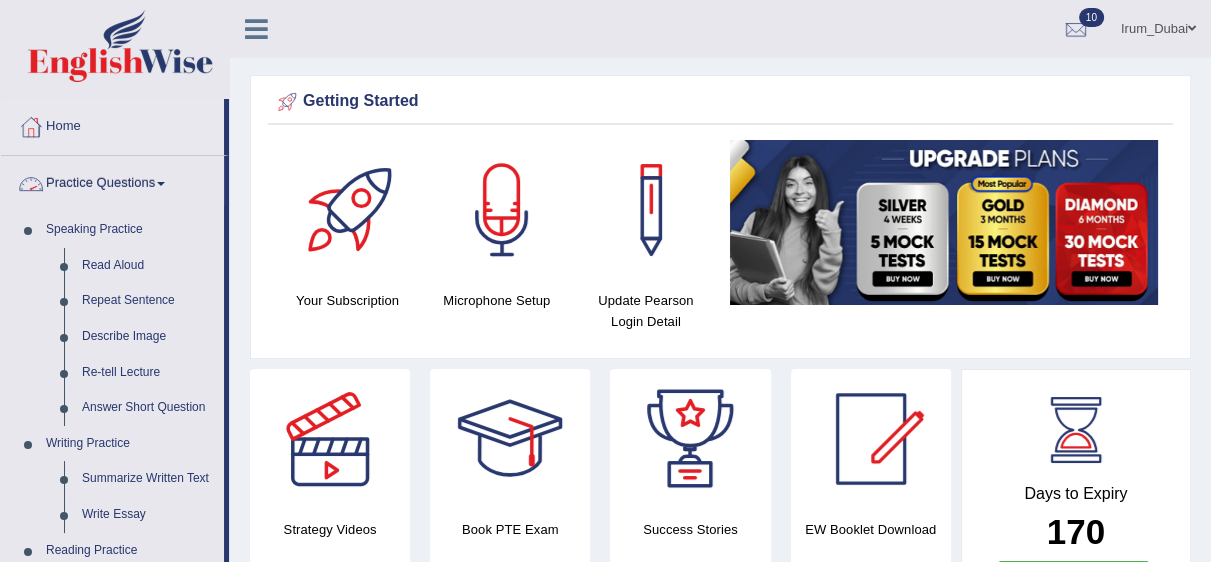 click on "Practice Questions" at bounding box center (112, 181) 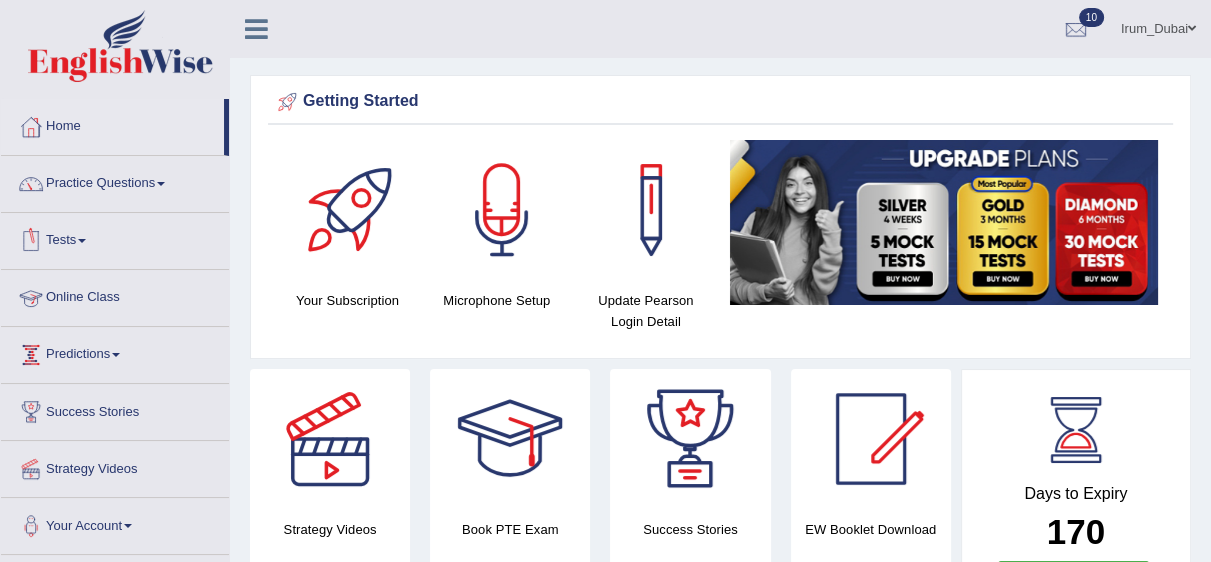 click on "Tests" at bounding box center (115, 238) 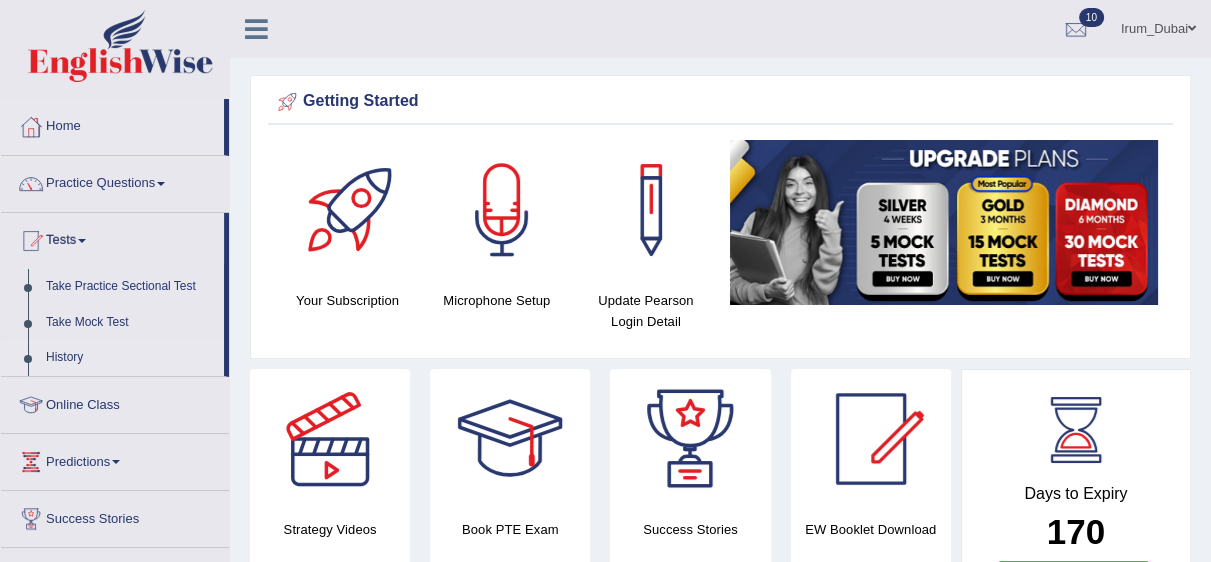 click on "History" at bounding box center (130, 358) 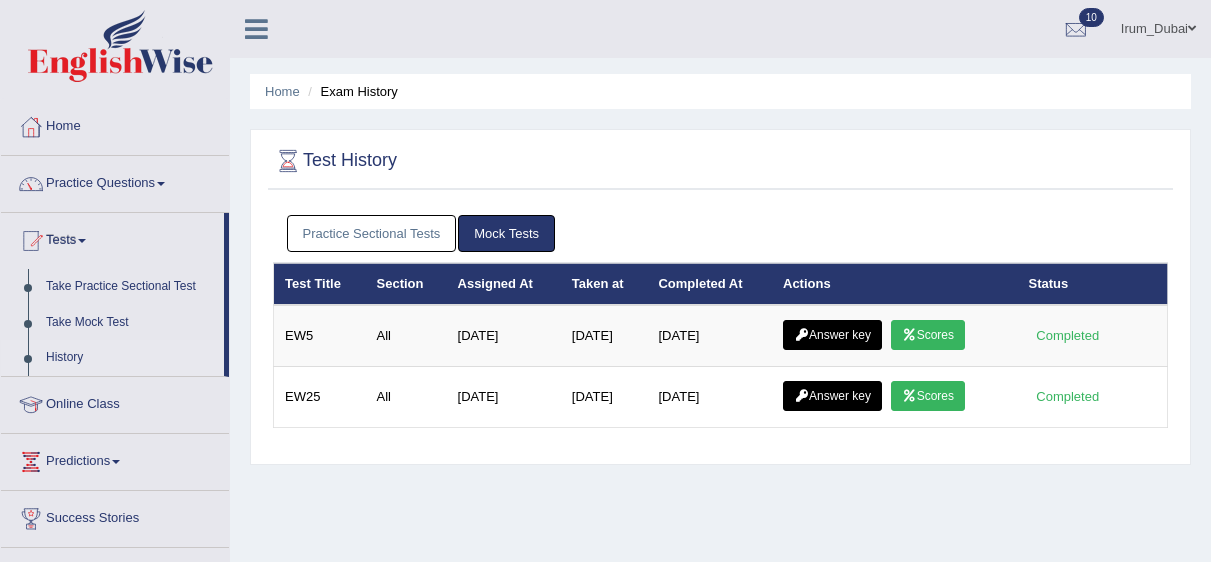 scroll, scrollTop: 0, scrollLeft: 0, axis: both 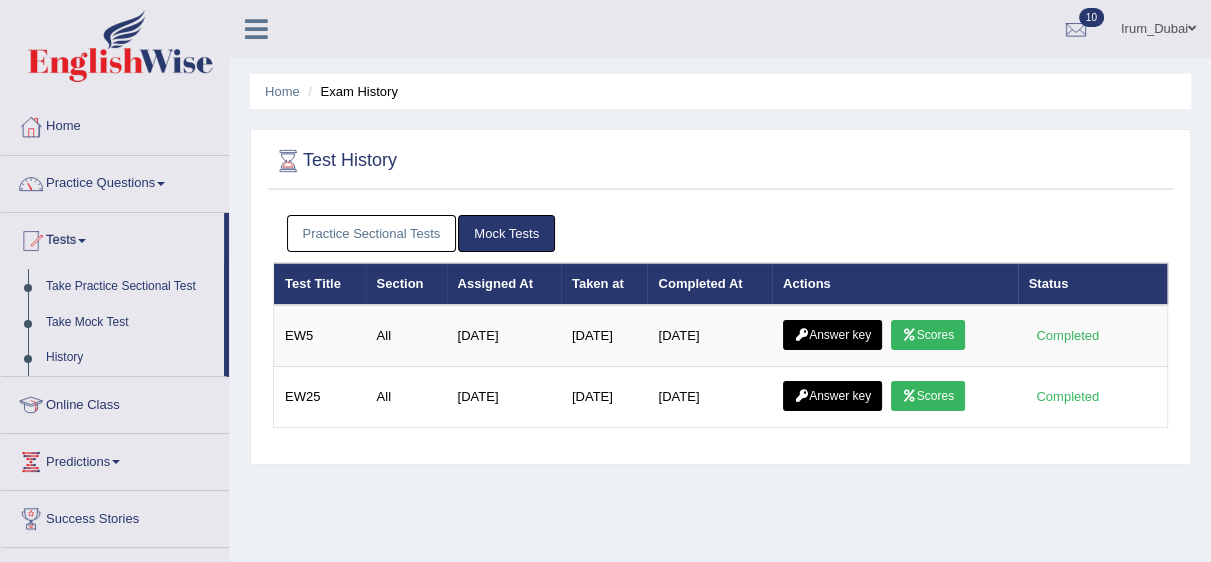 click on "Practice Sectional Tests" at bounding box center (372, 233) 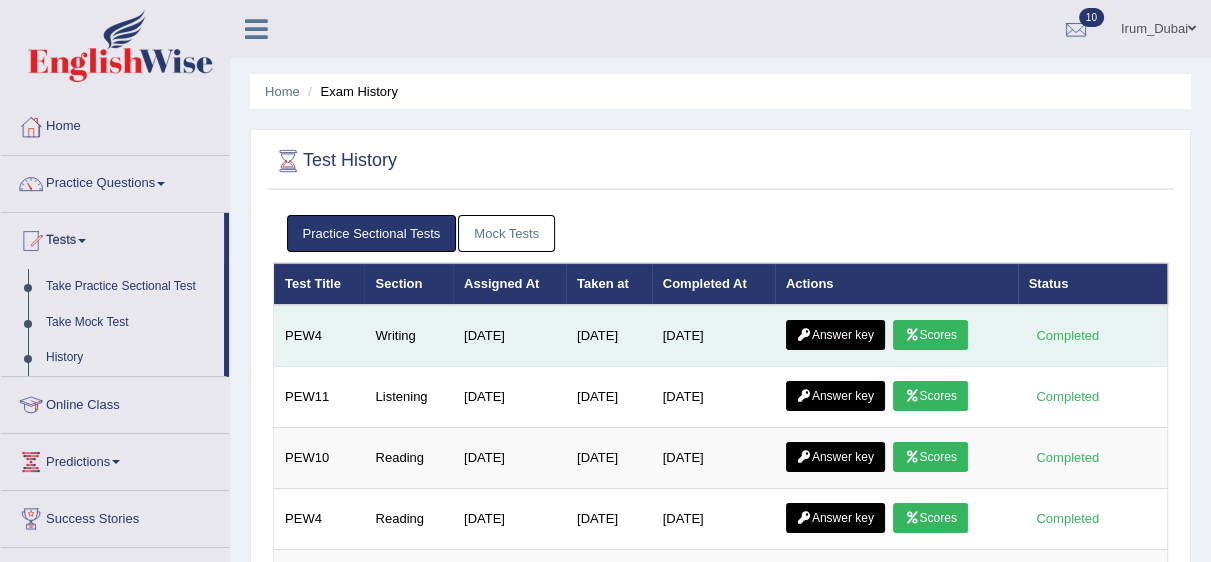 click on "Answer key" at bounding box center [835, 335] 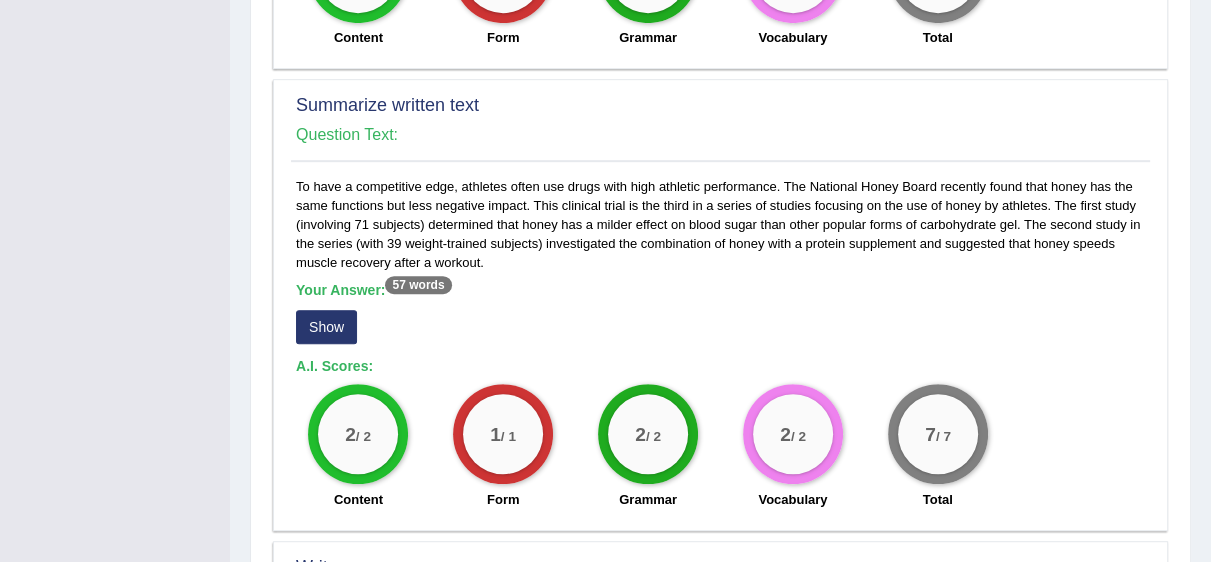 scroll, scrollTop: 931, scrollLeft: 0, axis: vertical 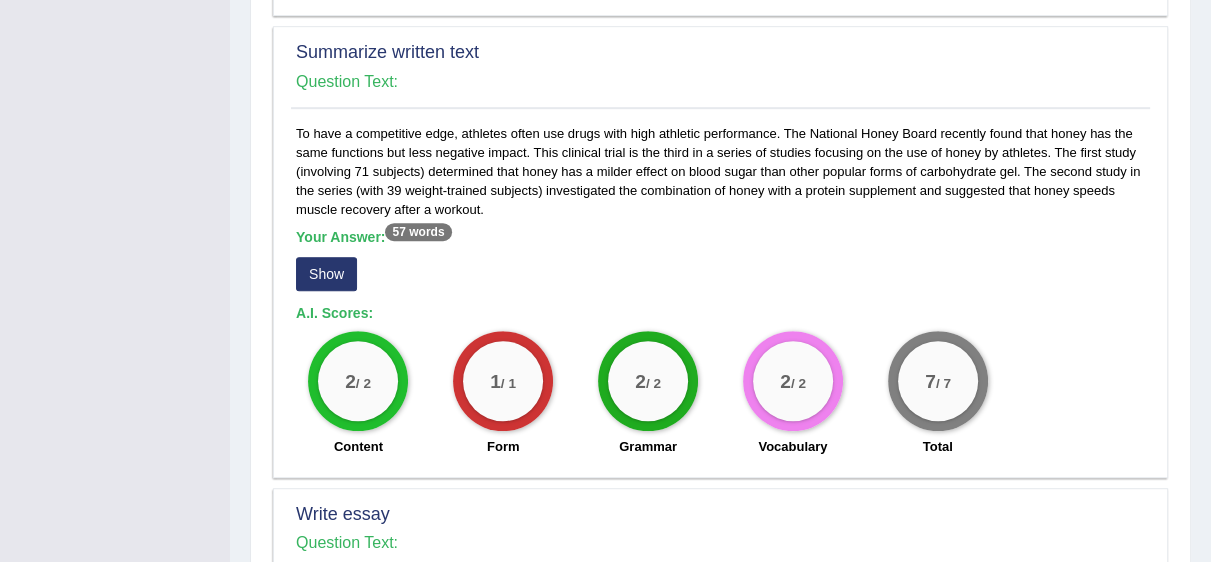 click on "Toggle navigation
Home
Practice Questions   Speaking Practice Read Aloud
Repeat Sentence
Describe Image
Re-tell Lecture
Answer Short Question
Writing Practice  Summarize Written Text
Write Essay
Reading Practice  Reading & Writing: Fill In The Blanks
Choose Multiple Answers
Re-order Paragraphs
Fill In The Blanks
Choose Single Answer
Listening Practice  Summarize Spoken Text
Highlight Incorrect Words
Highlight Correct Summary
Select Missing Word
Choose Single Answer
Choose Multiple Answers
Fill In The Blanks
Write From Dictation
Pronunciation
Tests  Take Practice Sectional Test
Take Mock Test
History
Online Class" at bounding box center [605, -703] 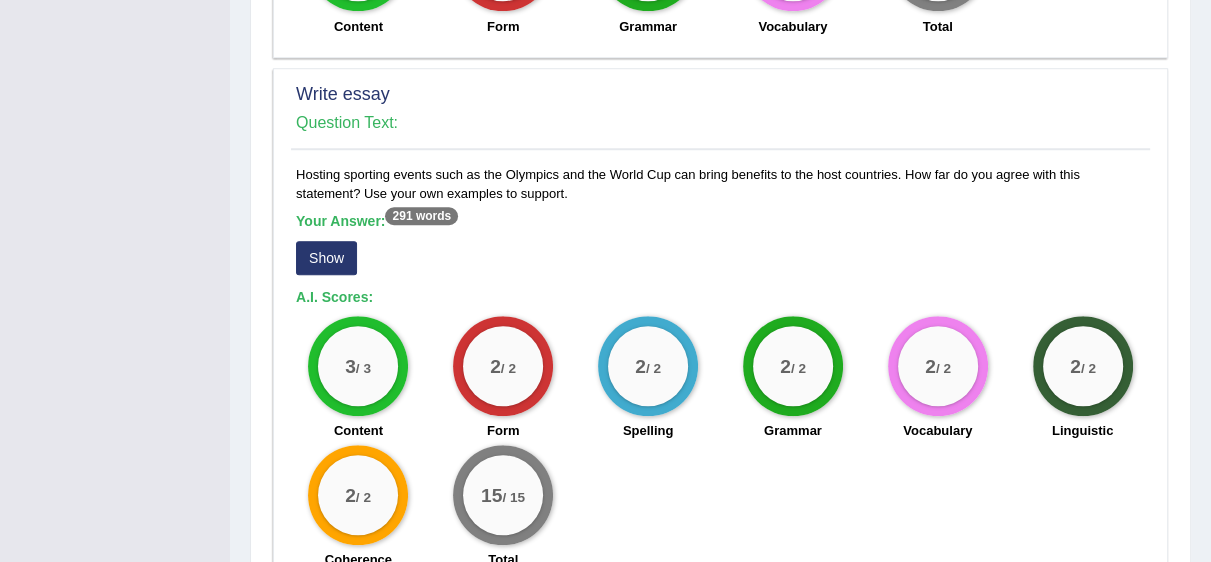 scroll, scrollTop: 1411, scrollLeft: 0, axis: vertical 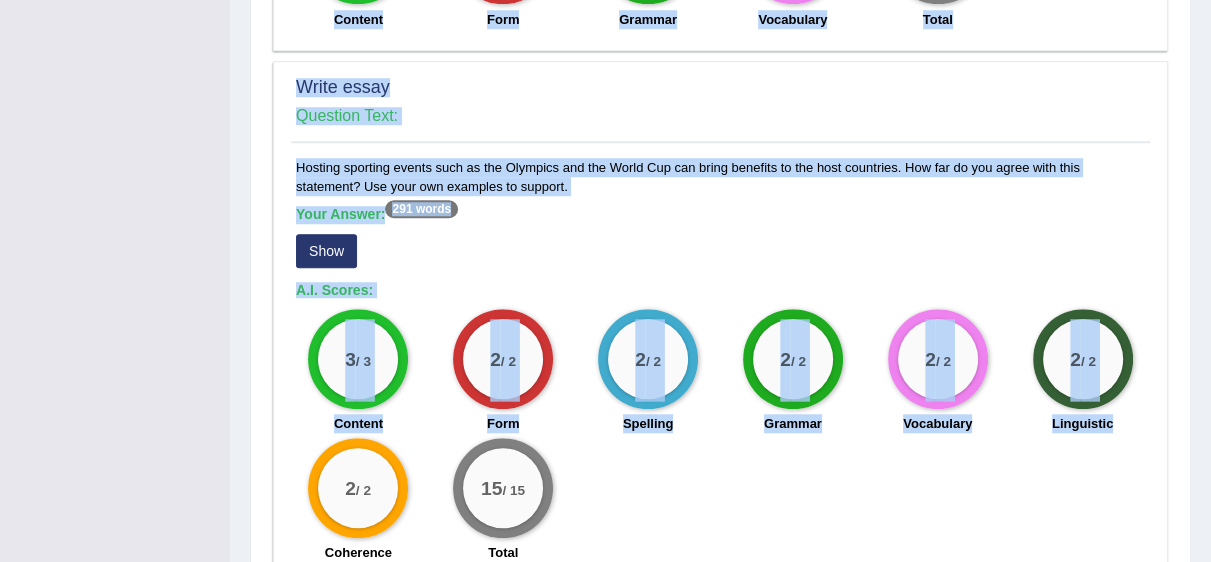drag, startPoint x: 1112, startPoint y: 470, endPoint x: 1177, endPoint y: 430, distance: 76.321686 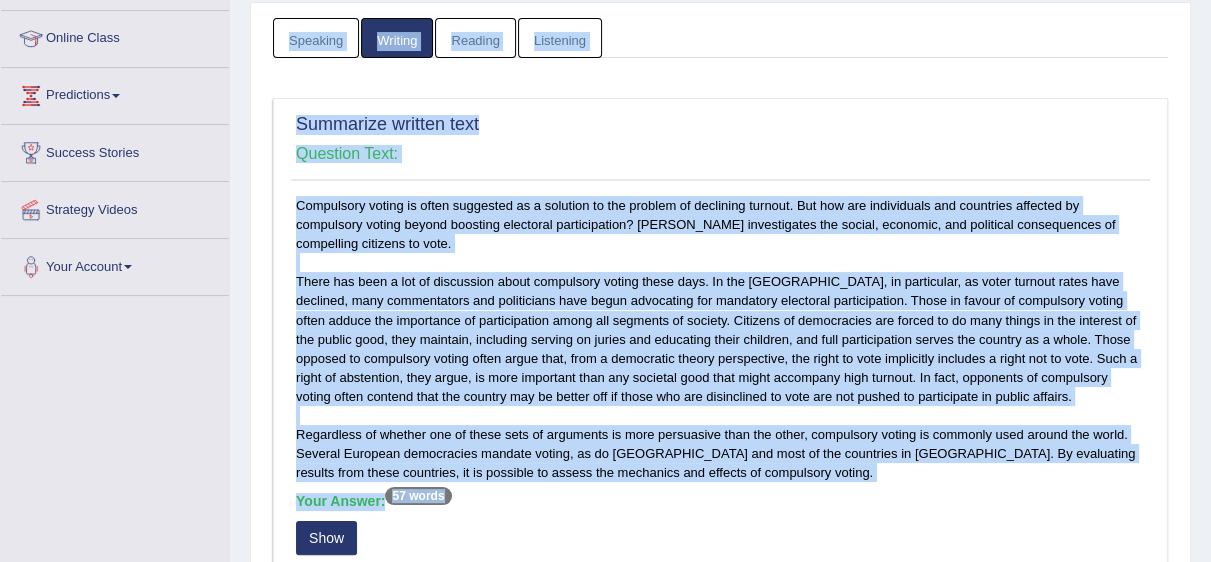 scroll, scrollTop: 245, scrollLeft: 0, axis: vertical 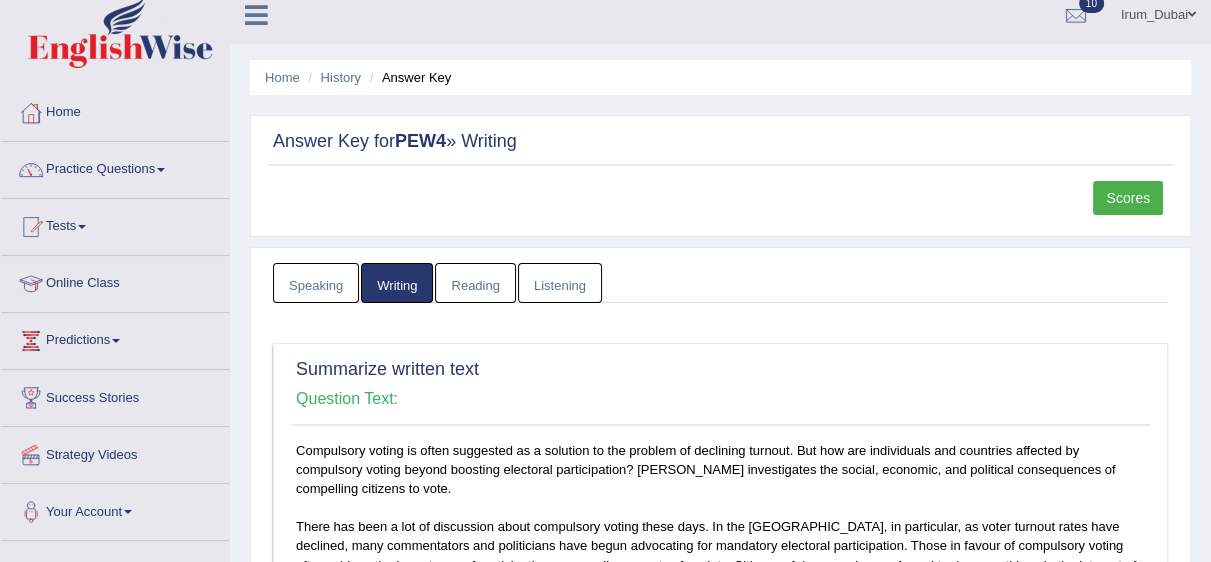 click on "Home
History
Answer Key" at bounding box center [720, 77] 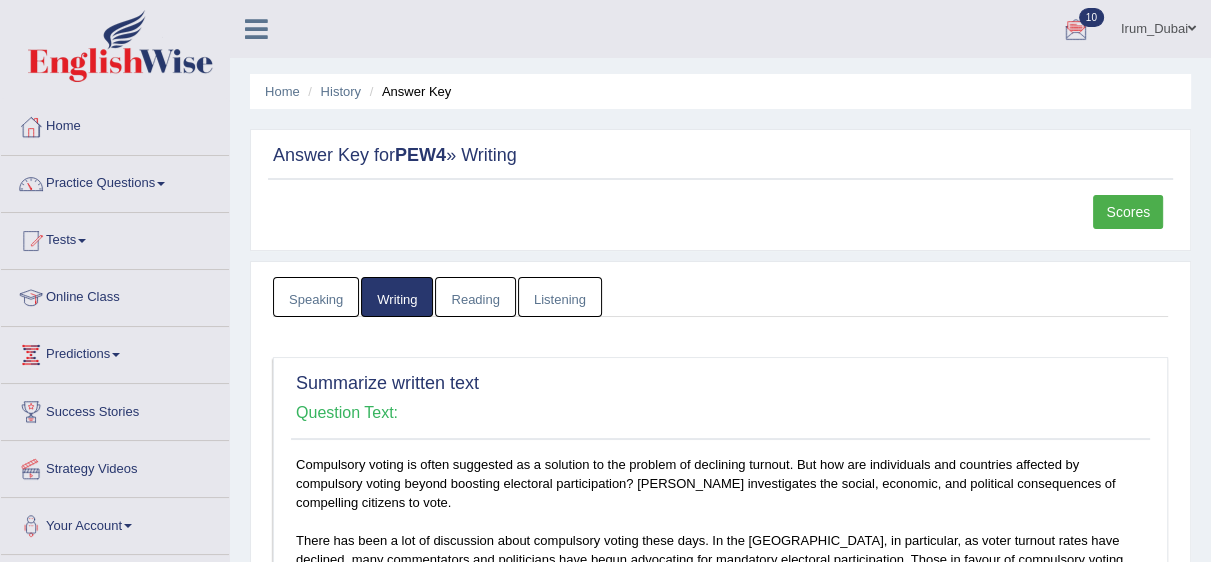 click on "Answer Key for  PEW4   » Writing" at bounding box center [720, 160] 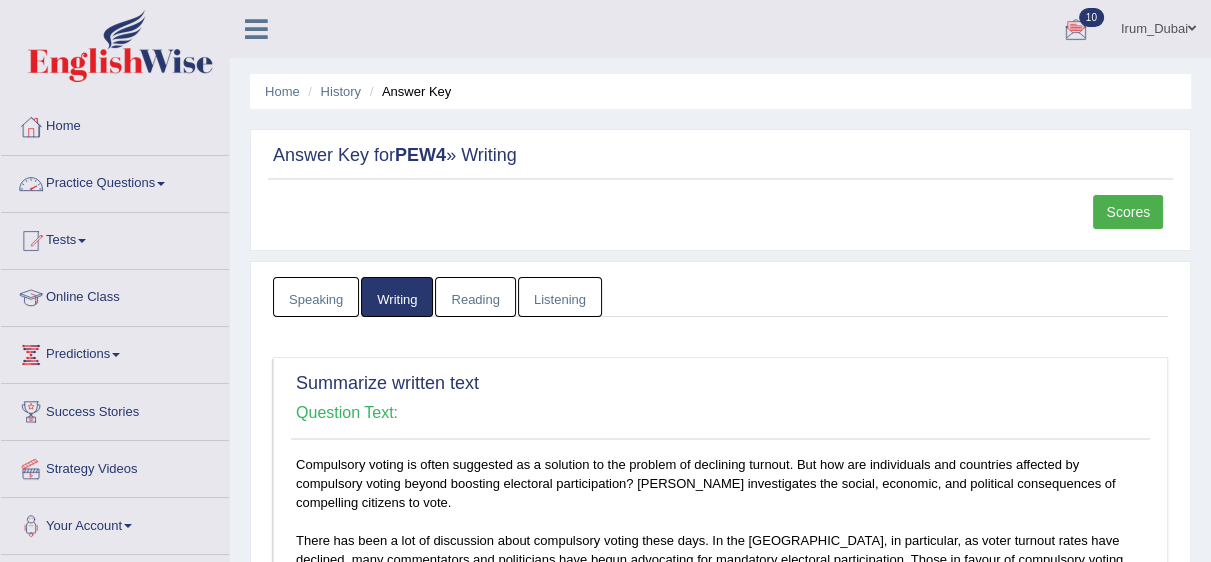 click on "Home" at bounding box center (115, 124) 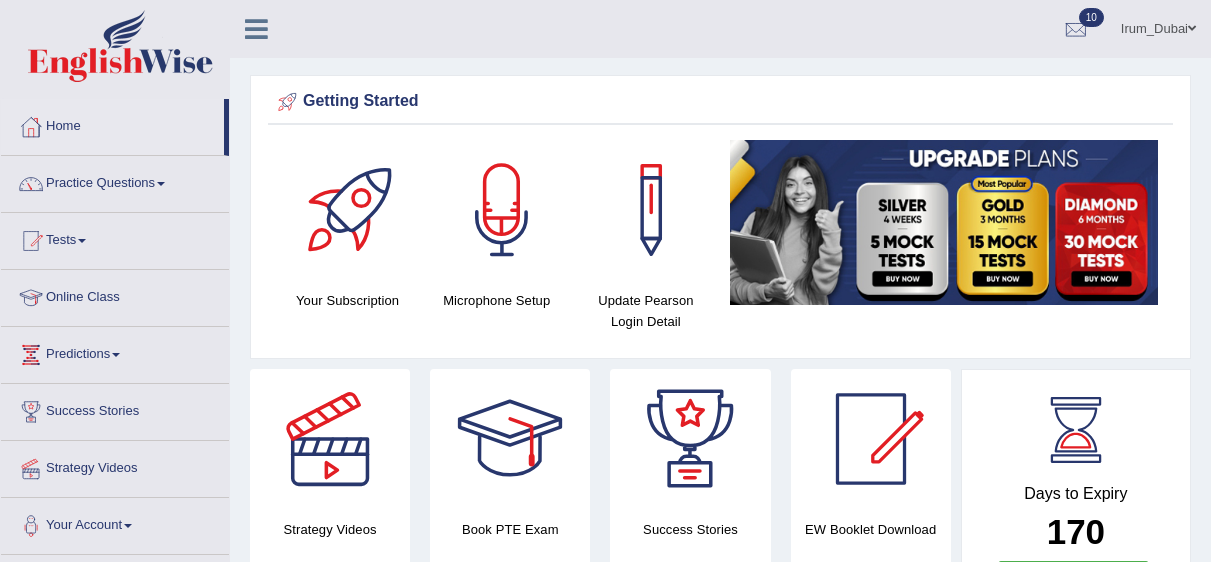 scroll, scrollTop: 0, scrollLeft: 0, axis: both 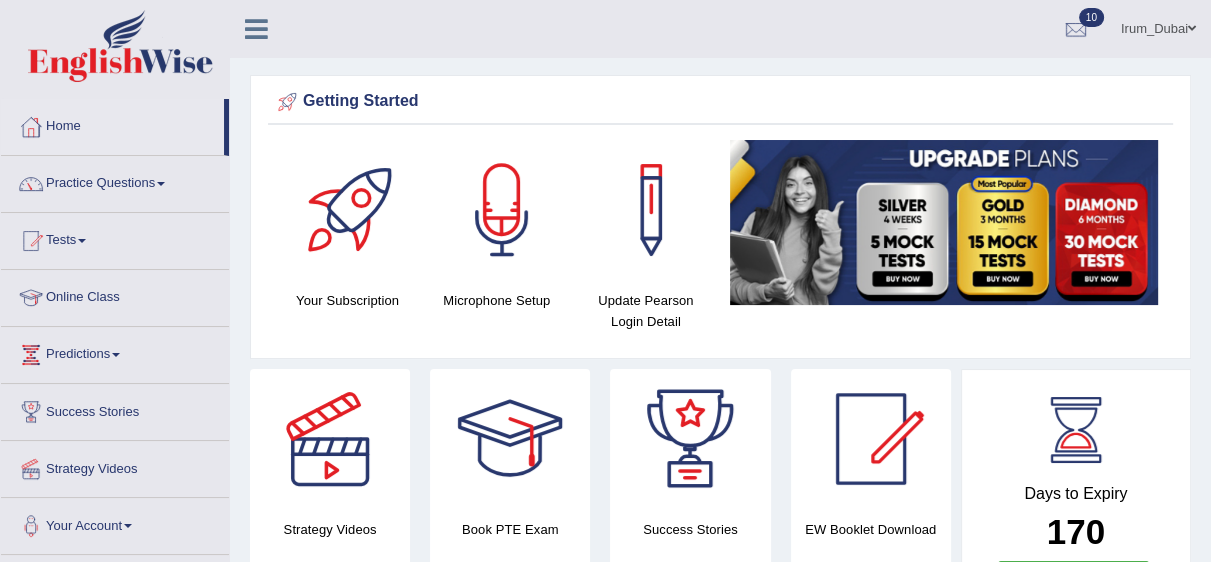 click on "Irum_Dubai" at bounding box center (1158, 26) 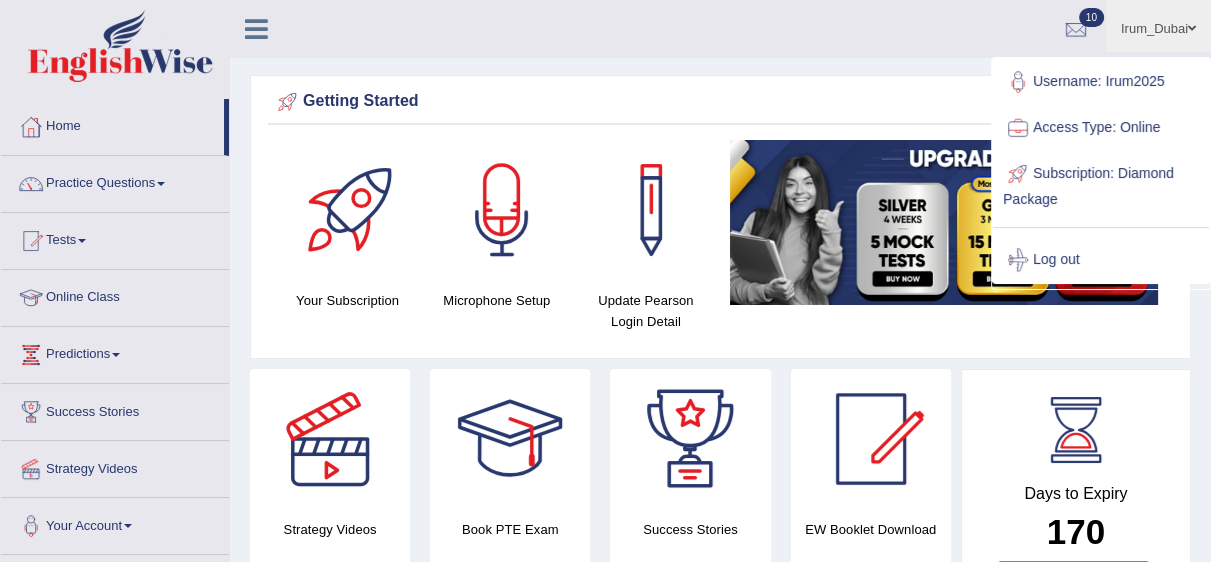 click on "Log out" at bounding box center [1101, 260] 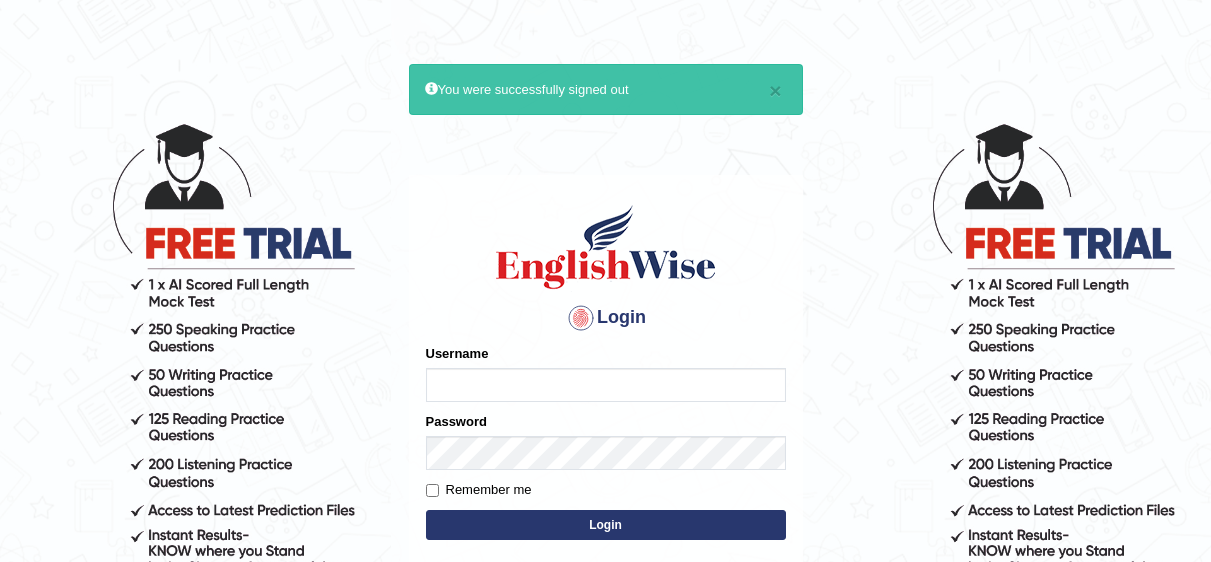 scroll, scrollTop: 0, scrollLeft: 0, axis: both 